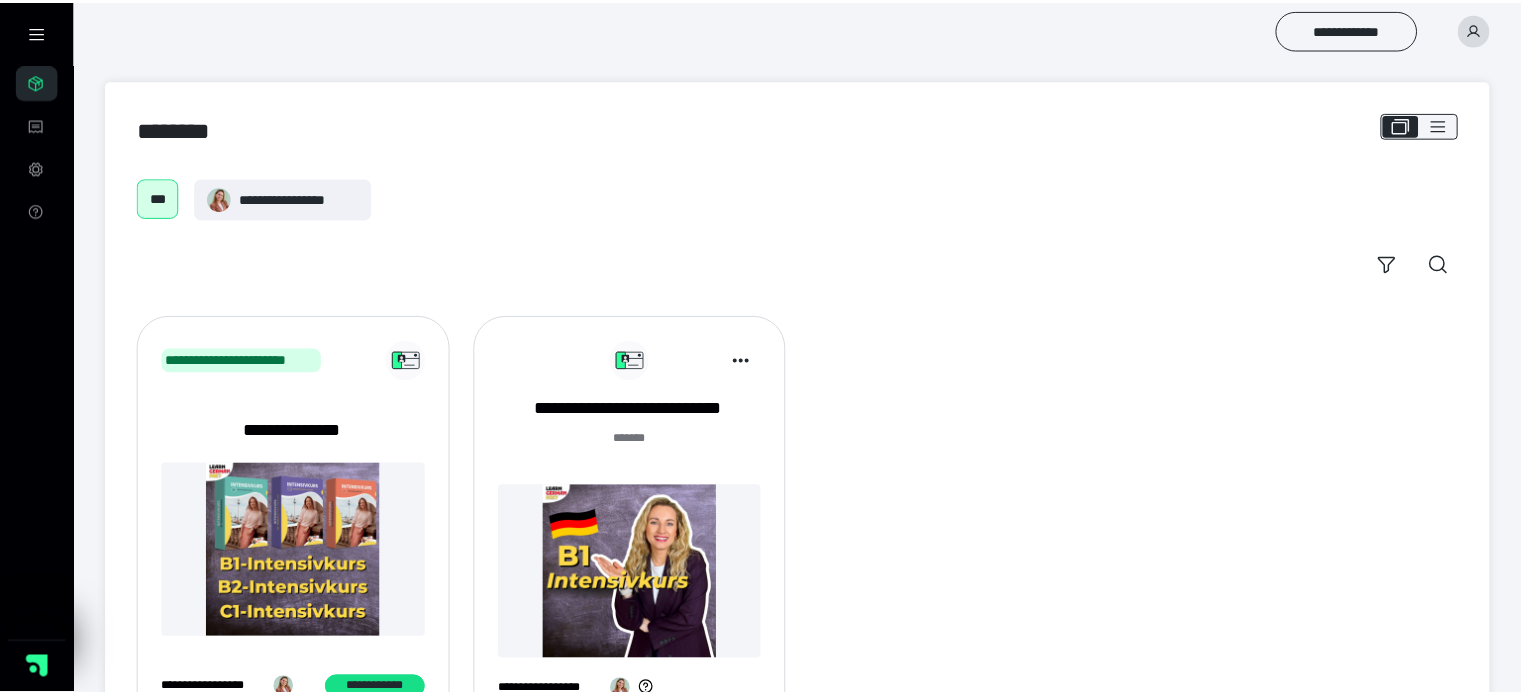 scroll, scrollTop: 0, scrollLeft: 0, axis: both 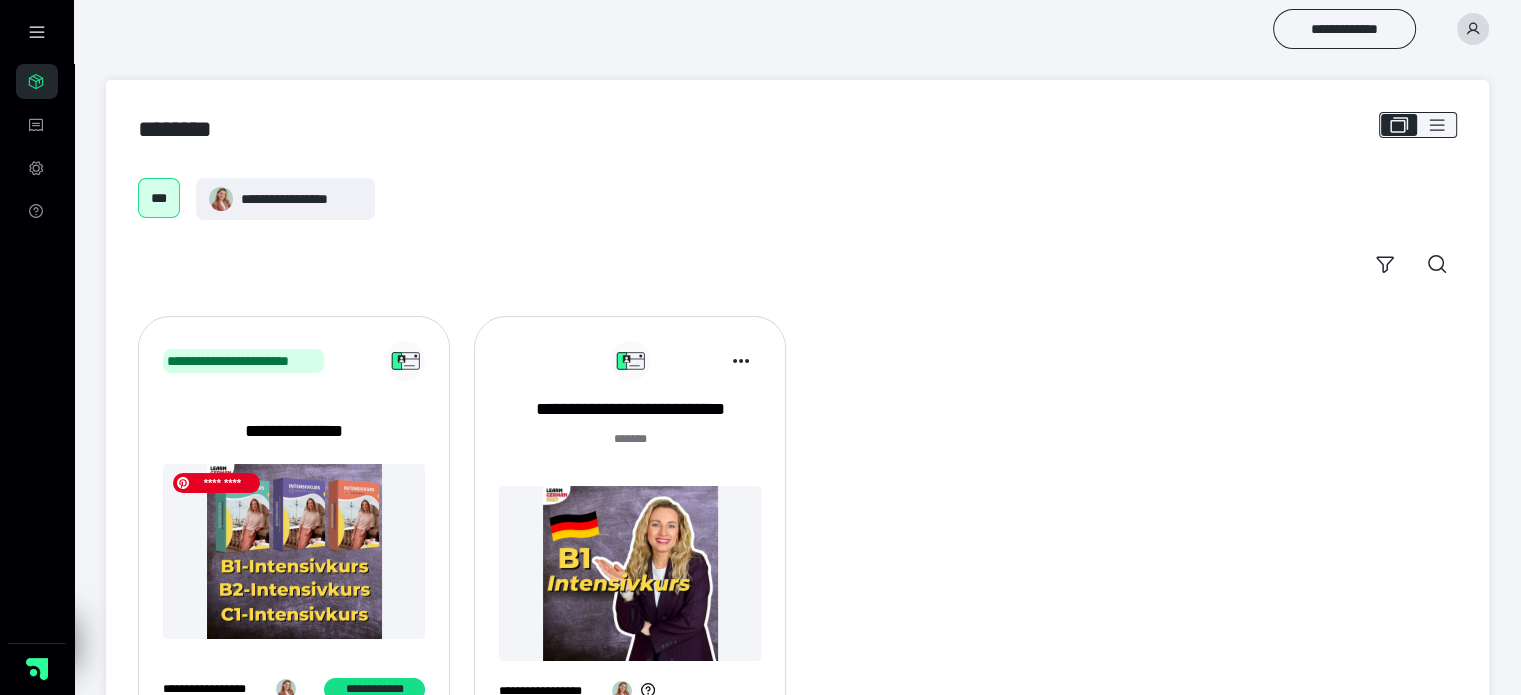 click at bounding box center (294, 551) 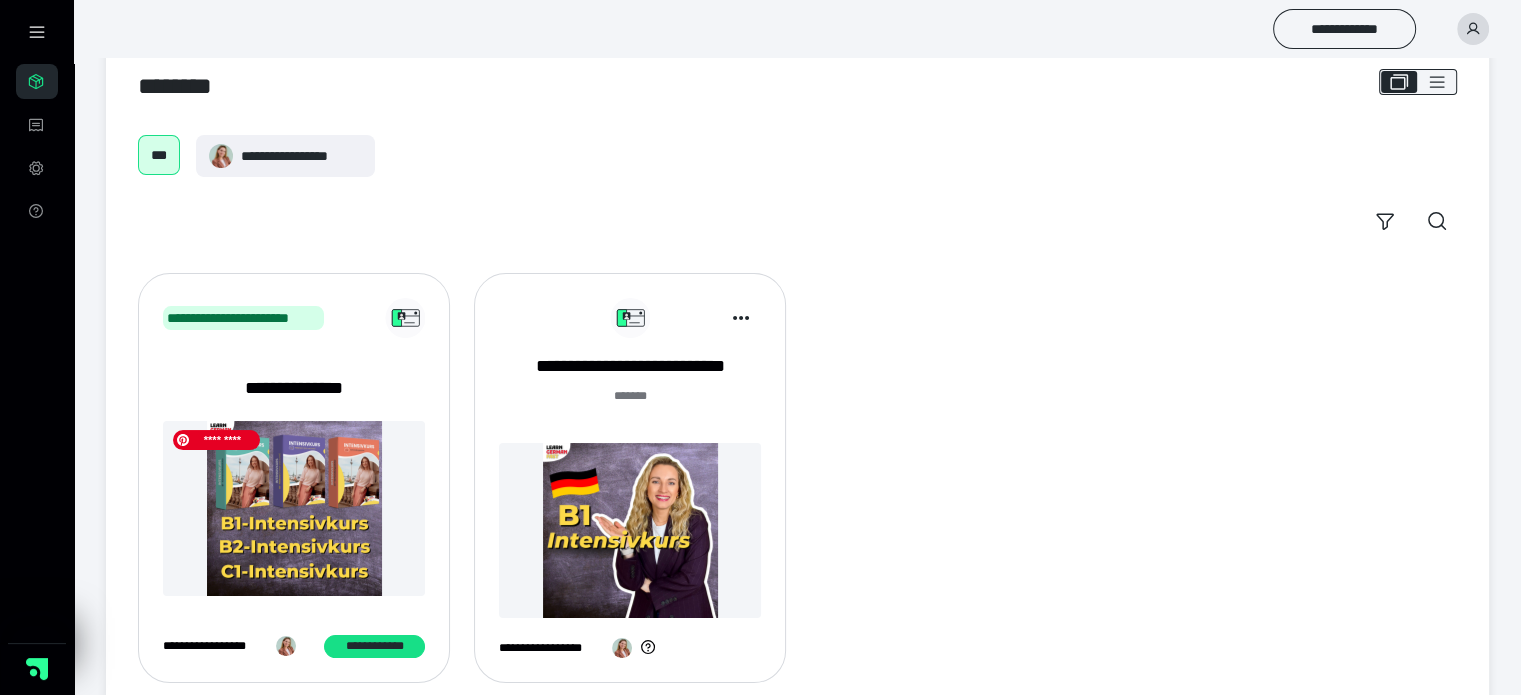 scroll, scrollTop: 85, scrollLeft: 0, axis: vertical 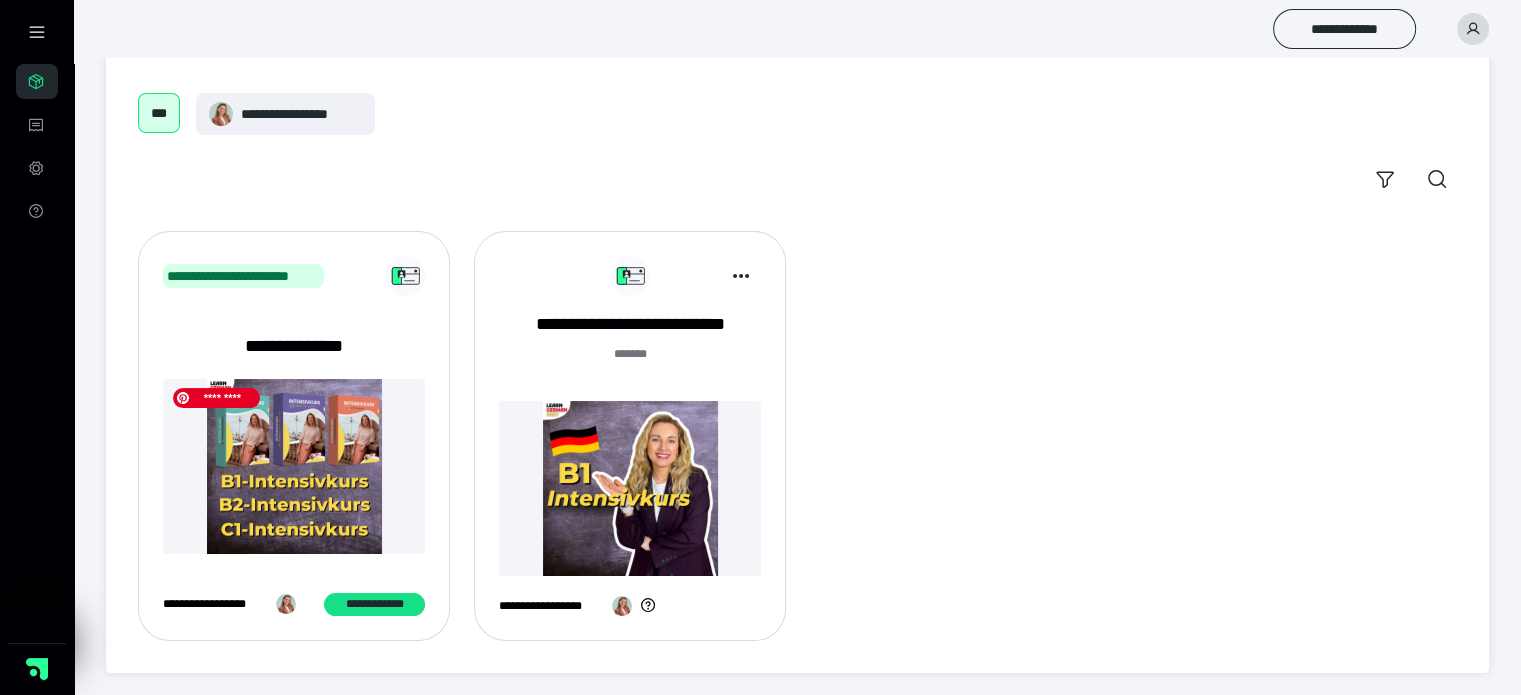 click at bounding box center (294, 466) 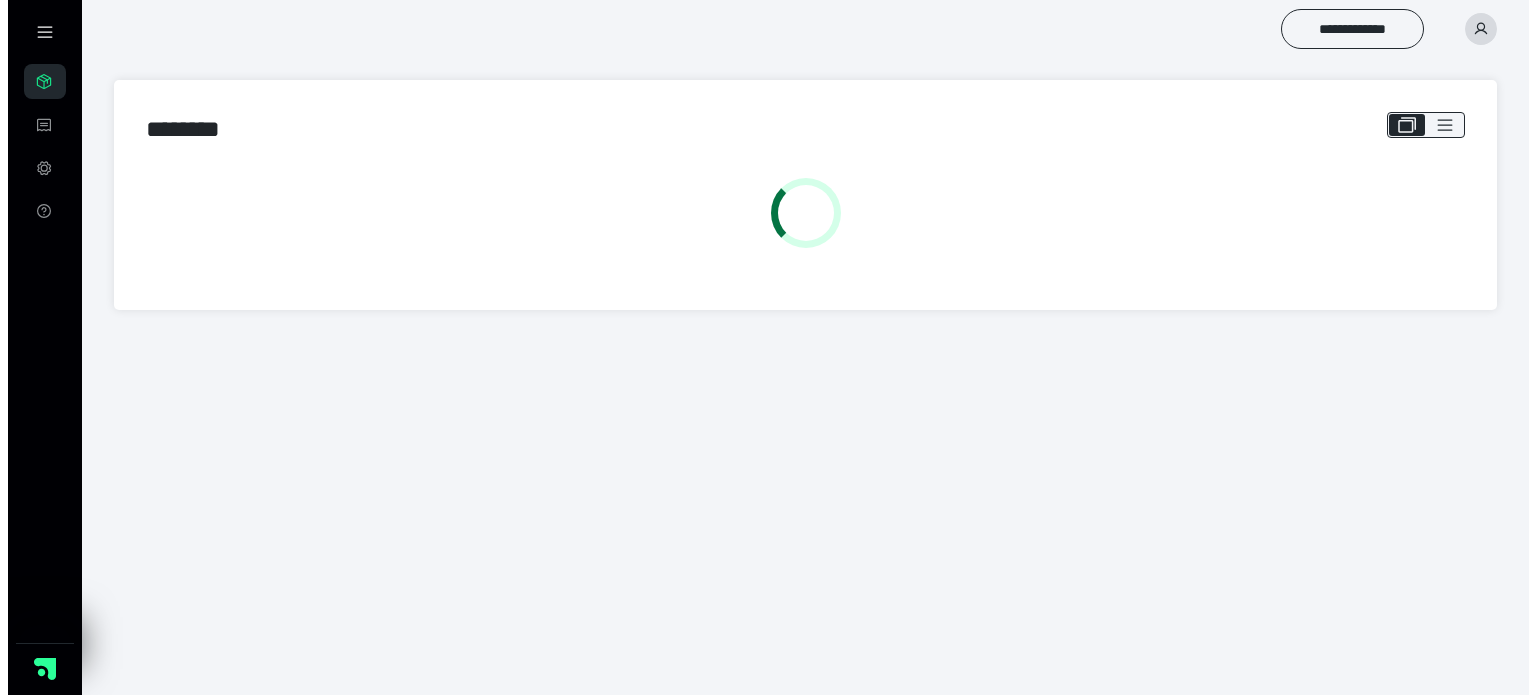 scroll, scrollTop: 0, scrollLeft: 0, axis: both 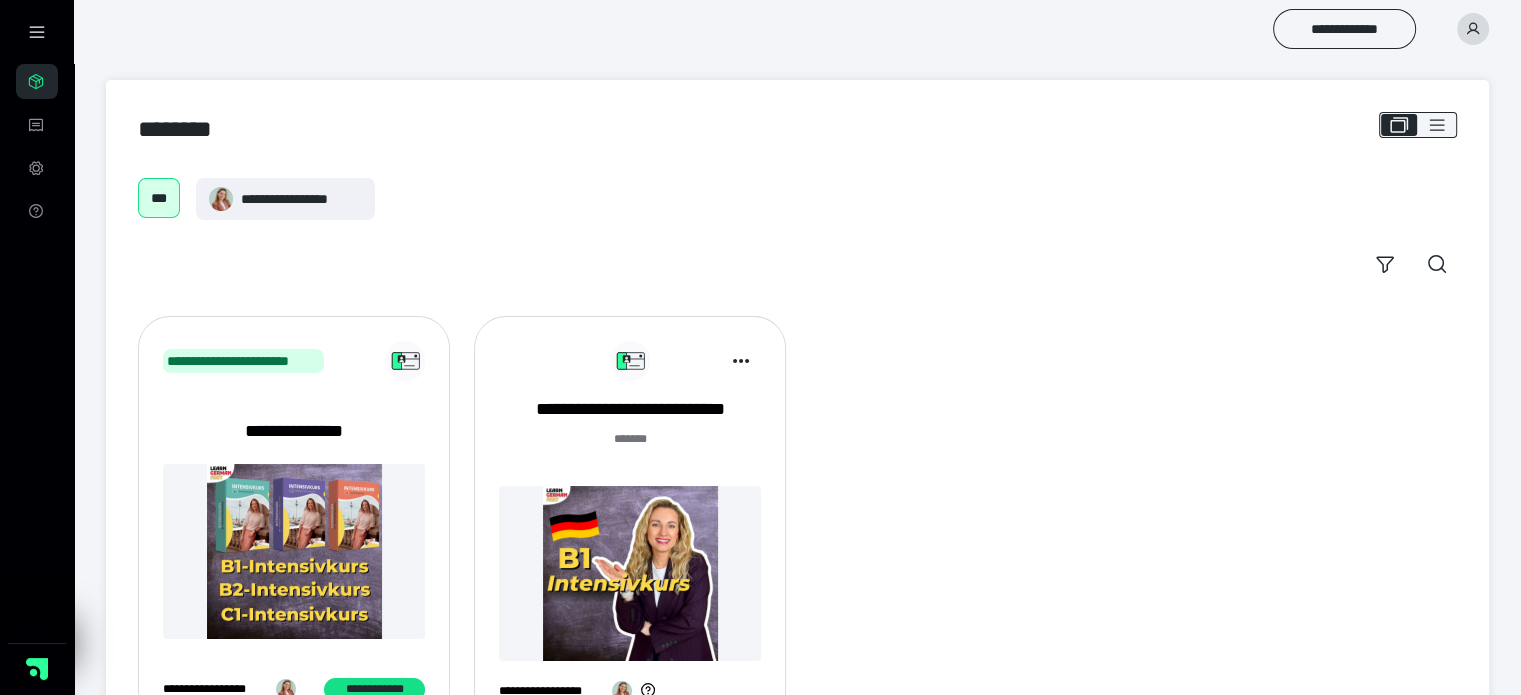 click 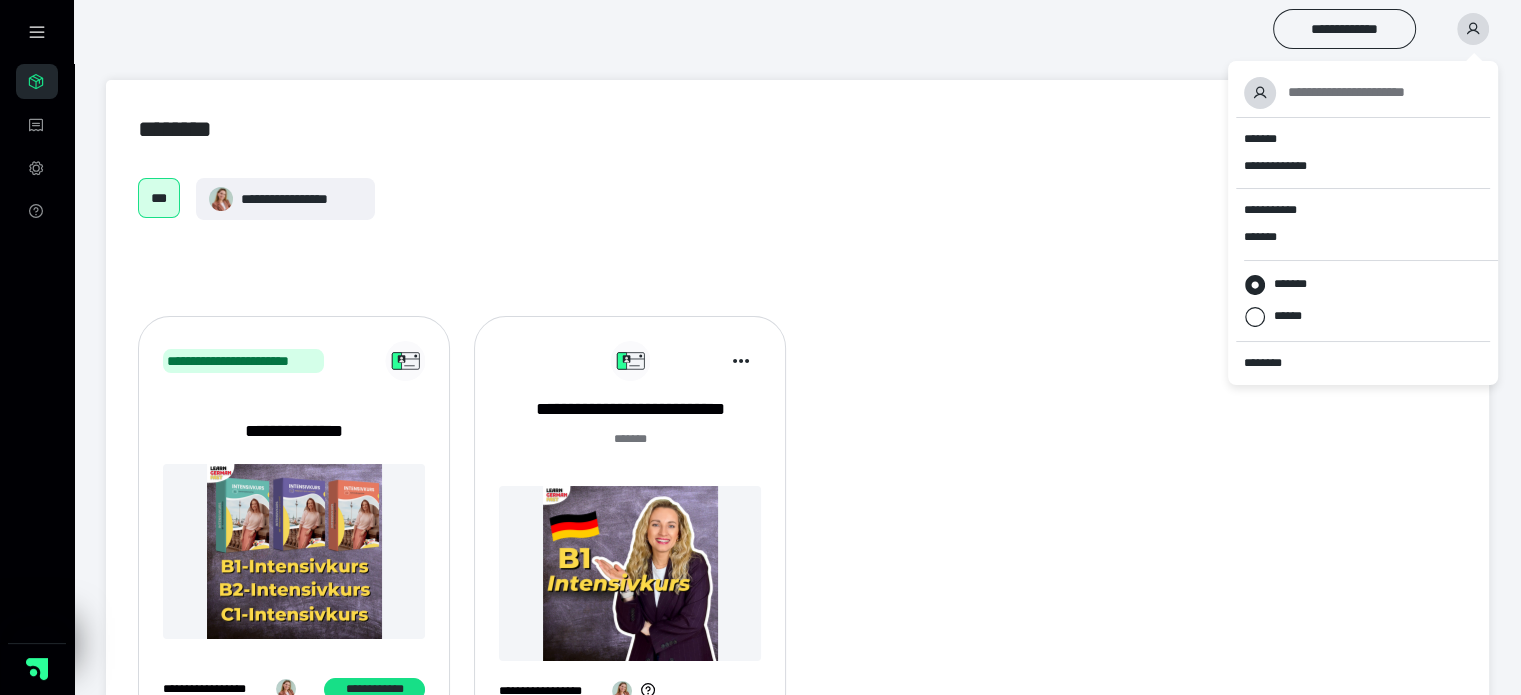 click on "**********" at bounding box center [1346, 92] 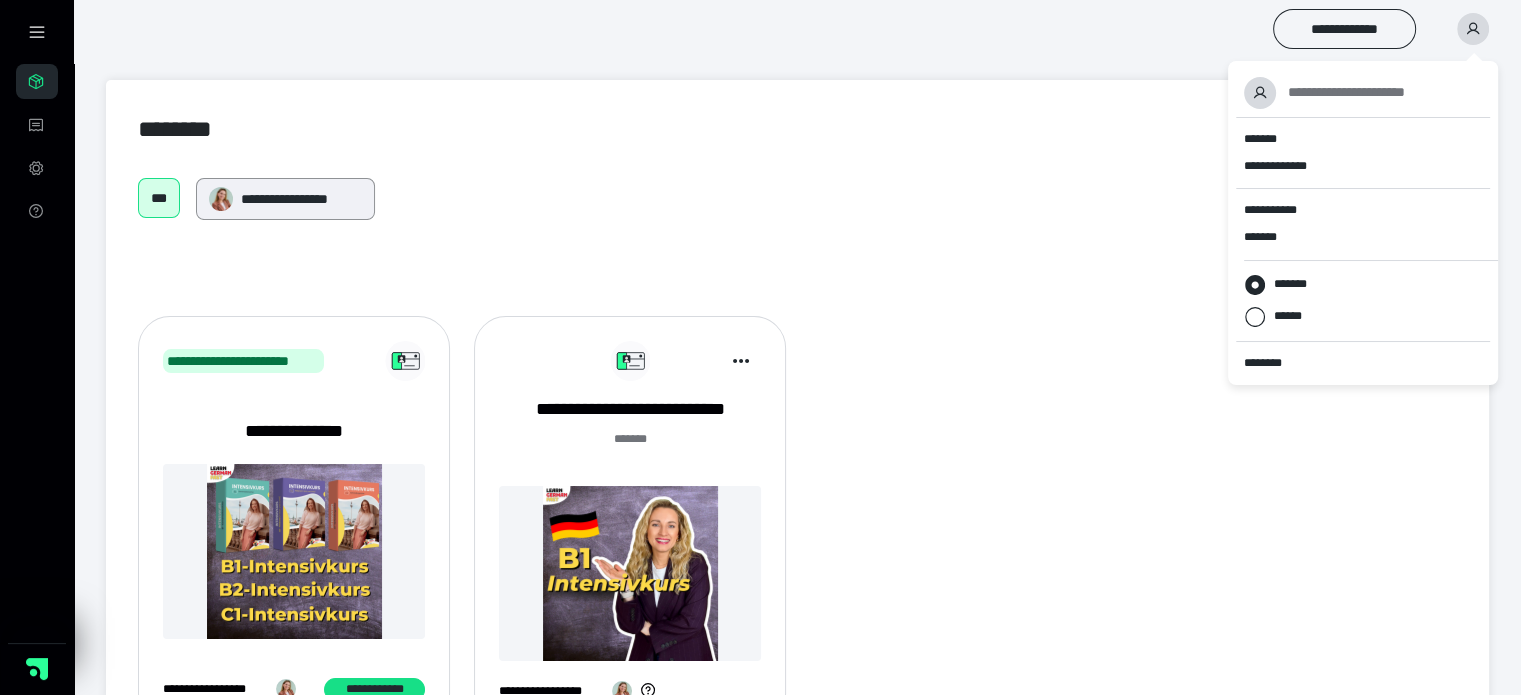 click on "**********" at bounding box center (301, 199) 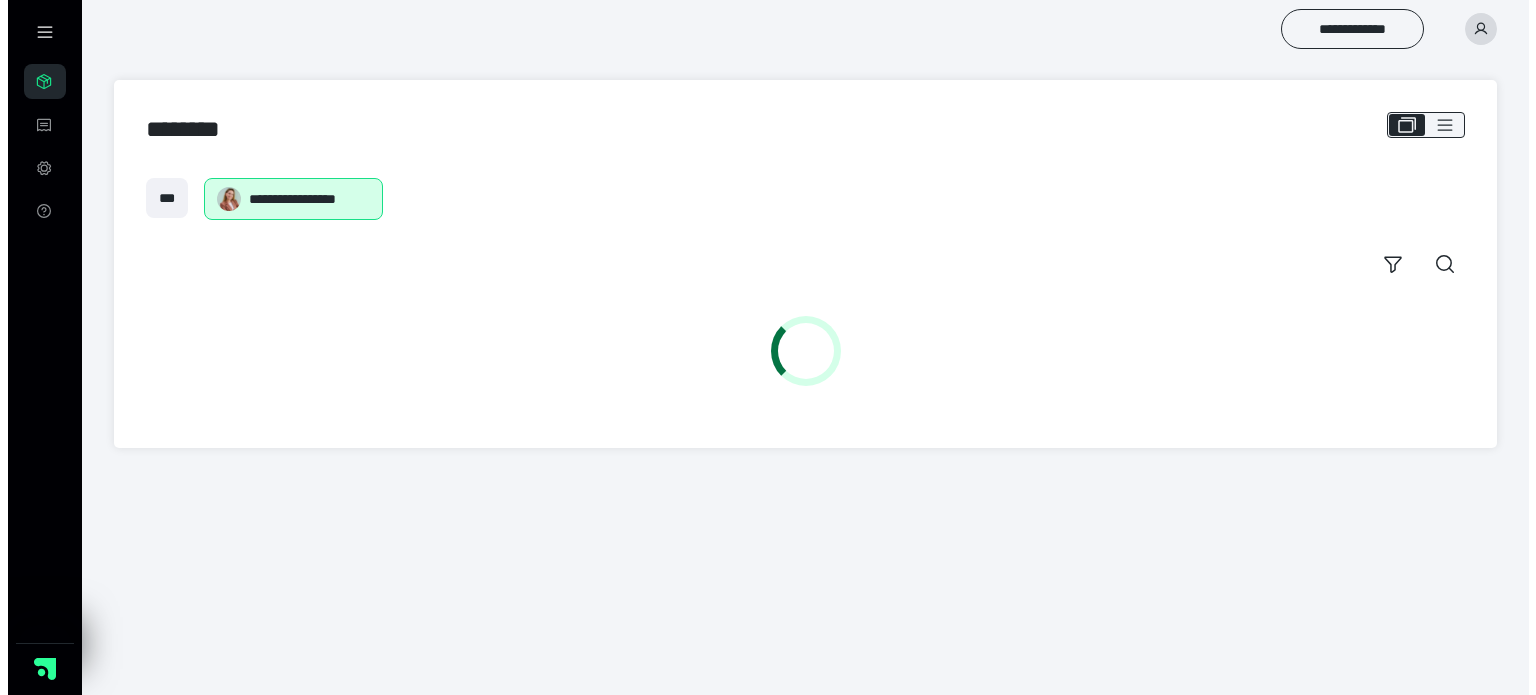 scroll, scrollTop: 0, scrollLeft: 0, axis: both 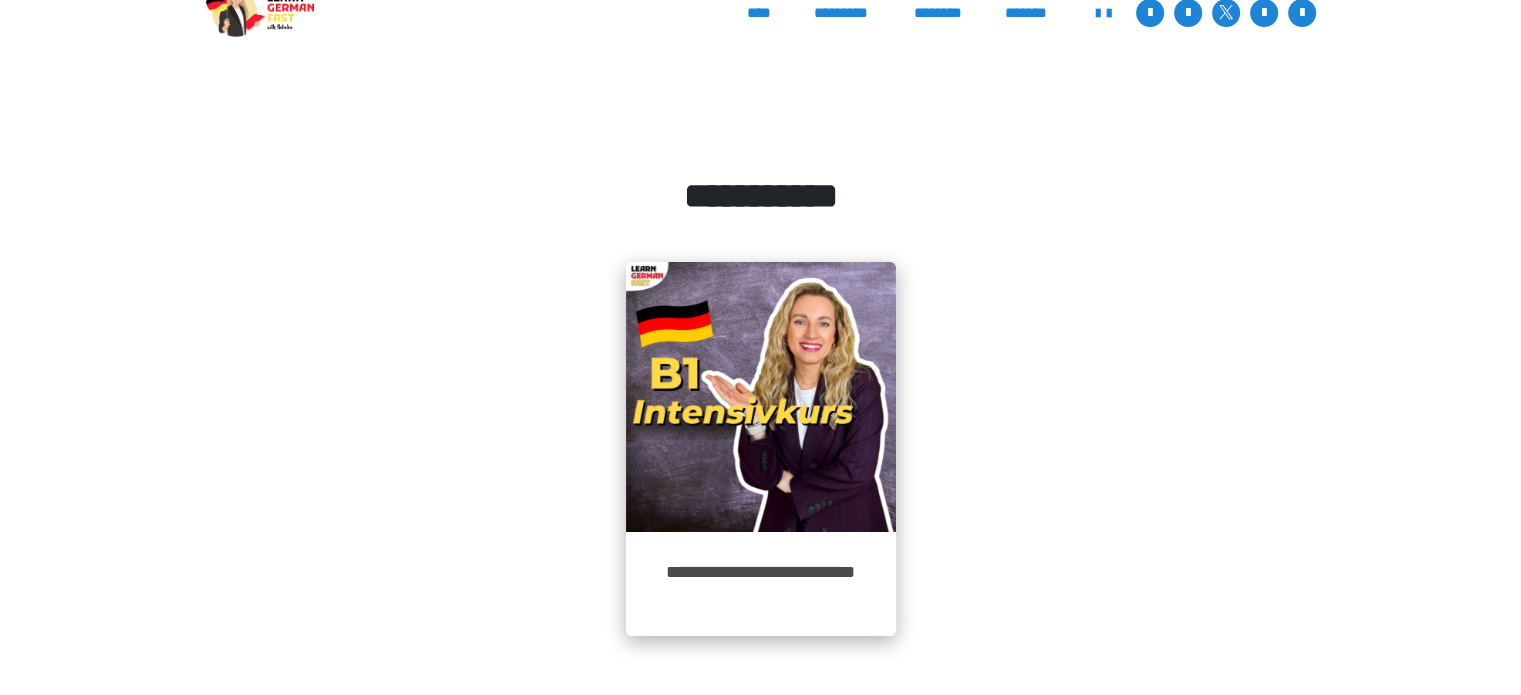 click on "**********" at bounding box center [761, 583] 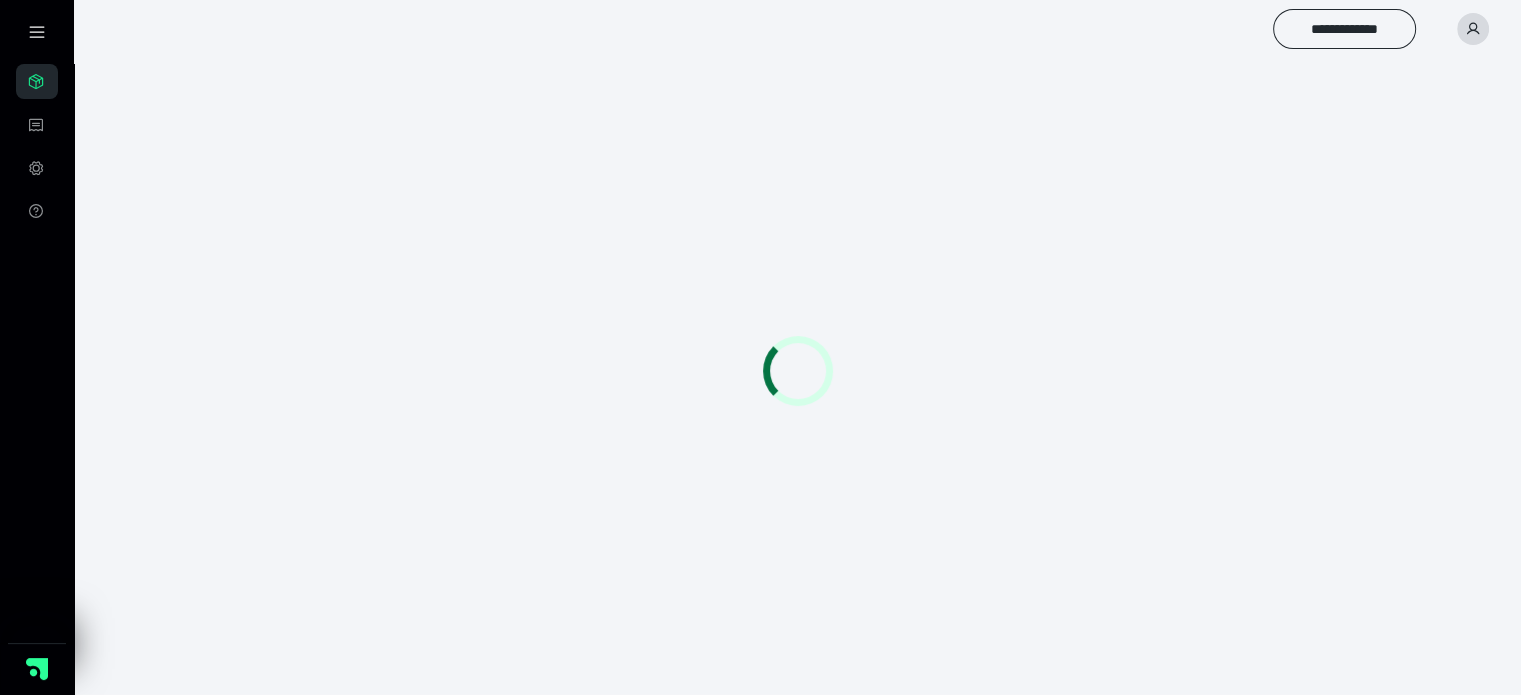 scroll, scrollTop: 0, scrollLeft: 0, axis: both 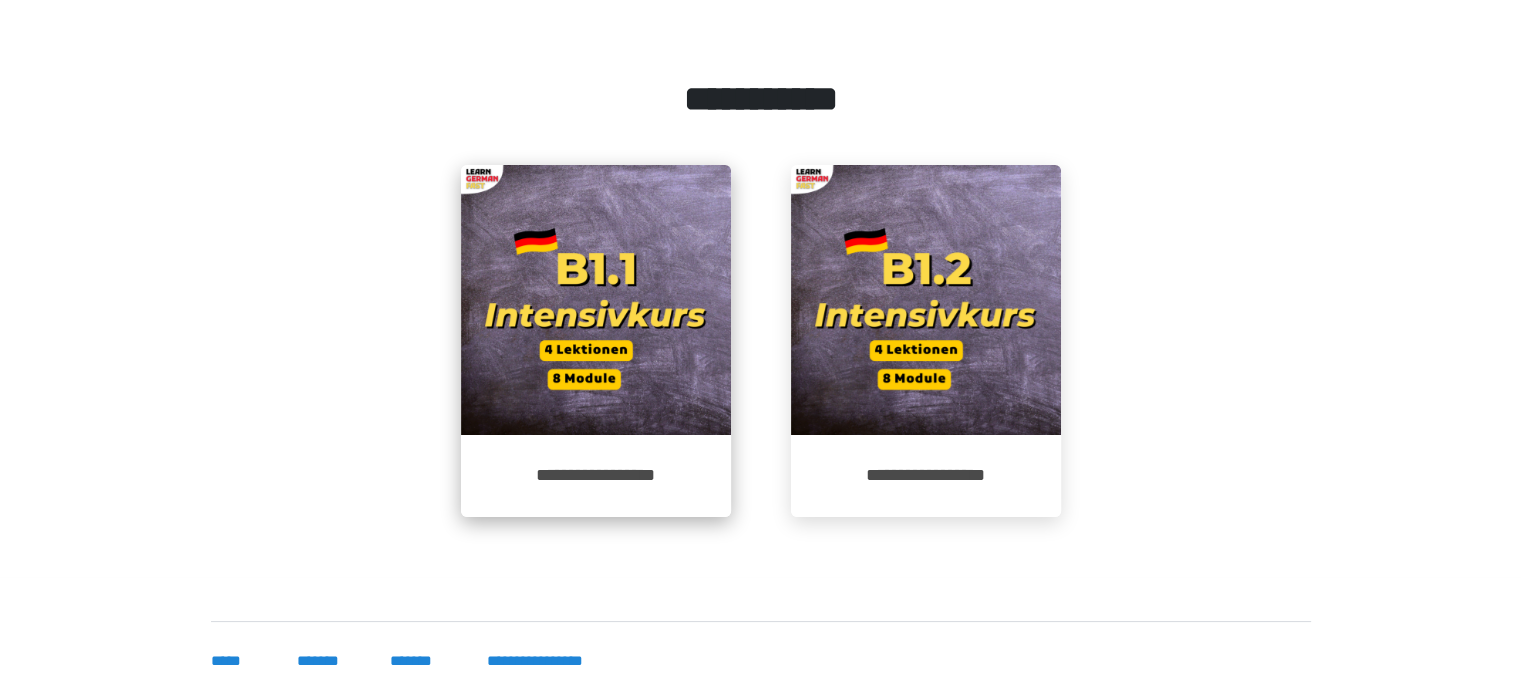 click on "**********" at bounding box center [596, 476] 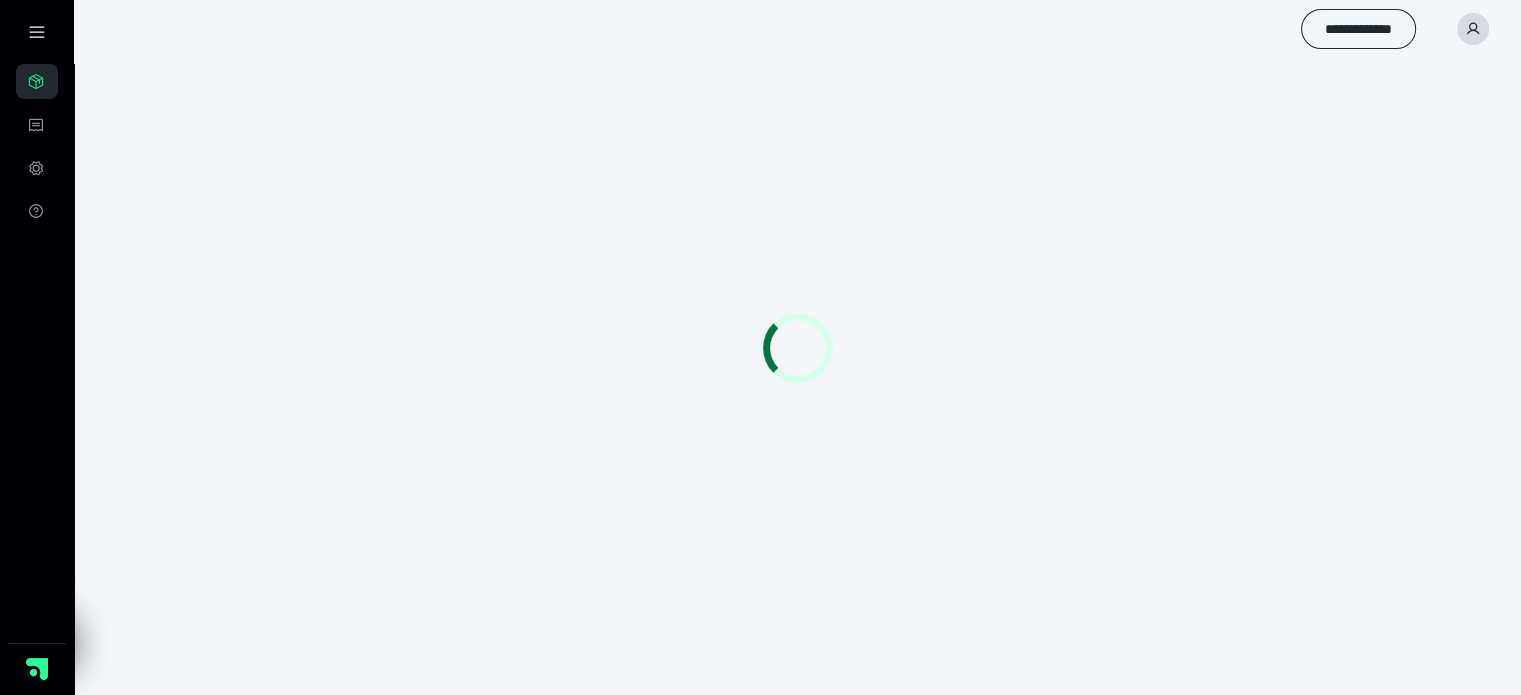 scroll, scrollTop: 56, scrollLeft: 0, axis: vertical 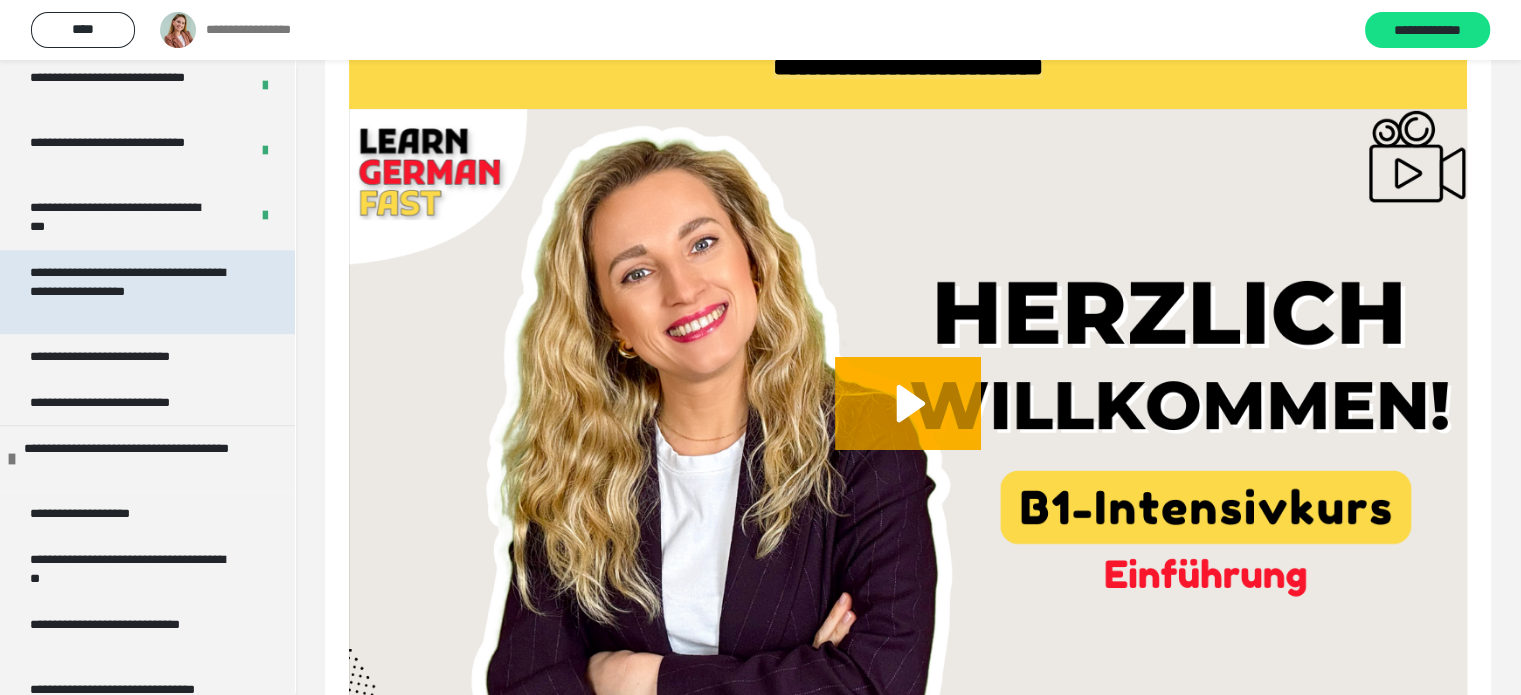 click on "**********" at bounding box center (132, 292) 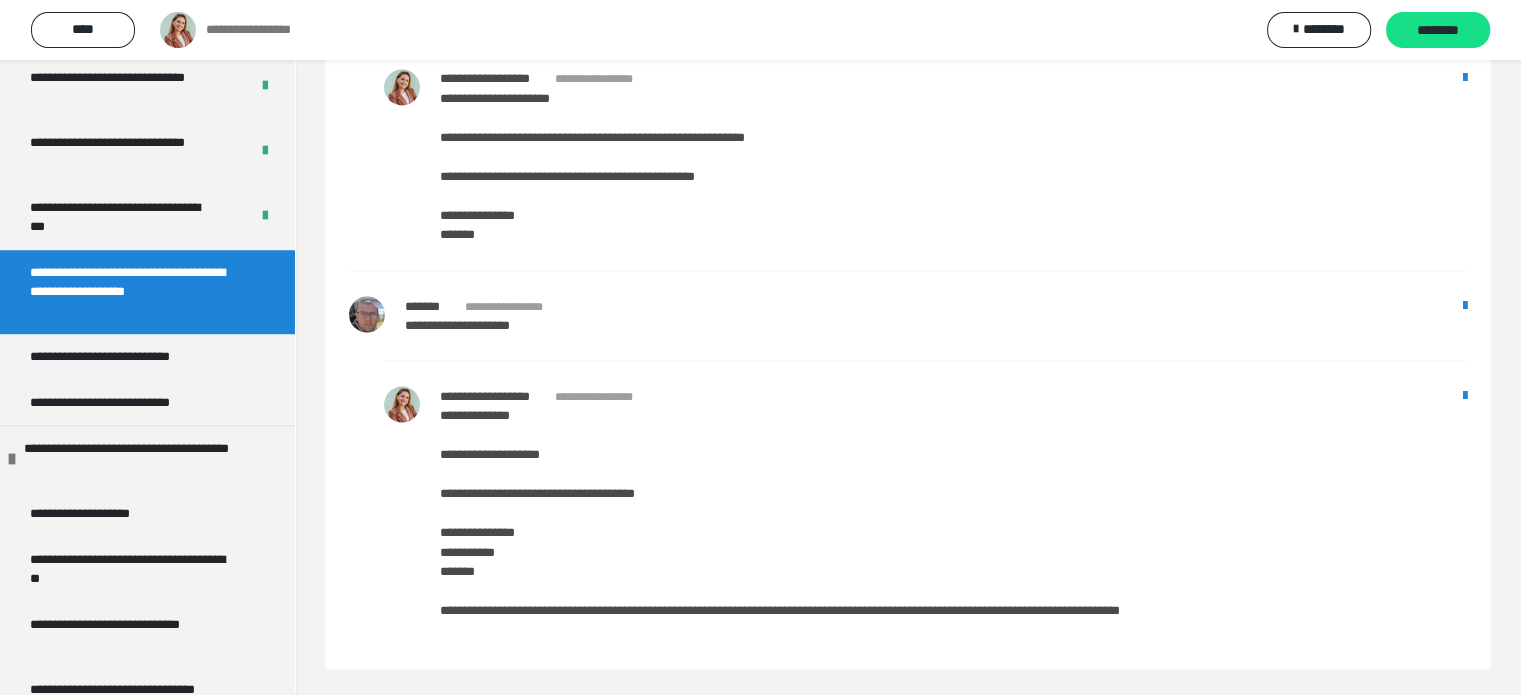 scroll, scrollTop: 3529, scrollLeft: 0, axis: vertical 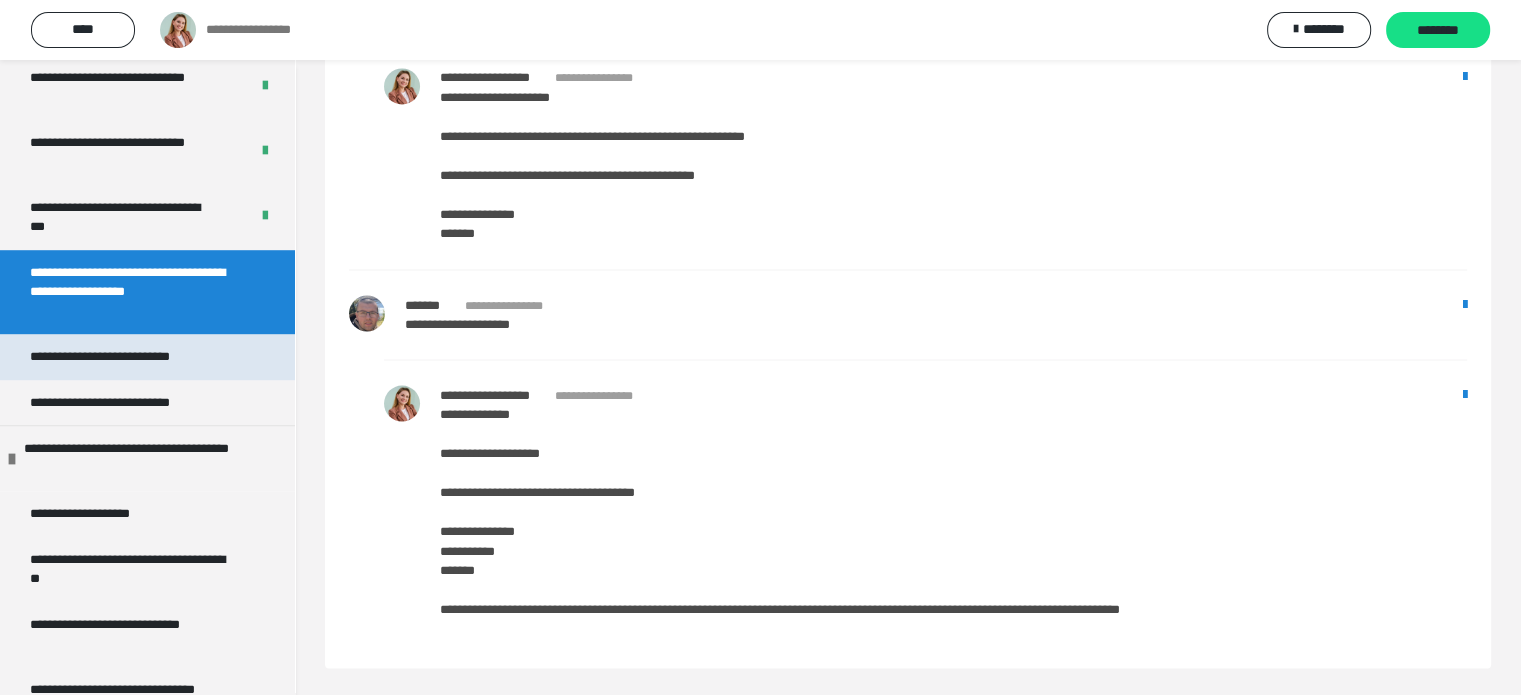 click on "**********" at bounding box center [131, 357] 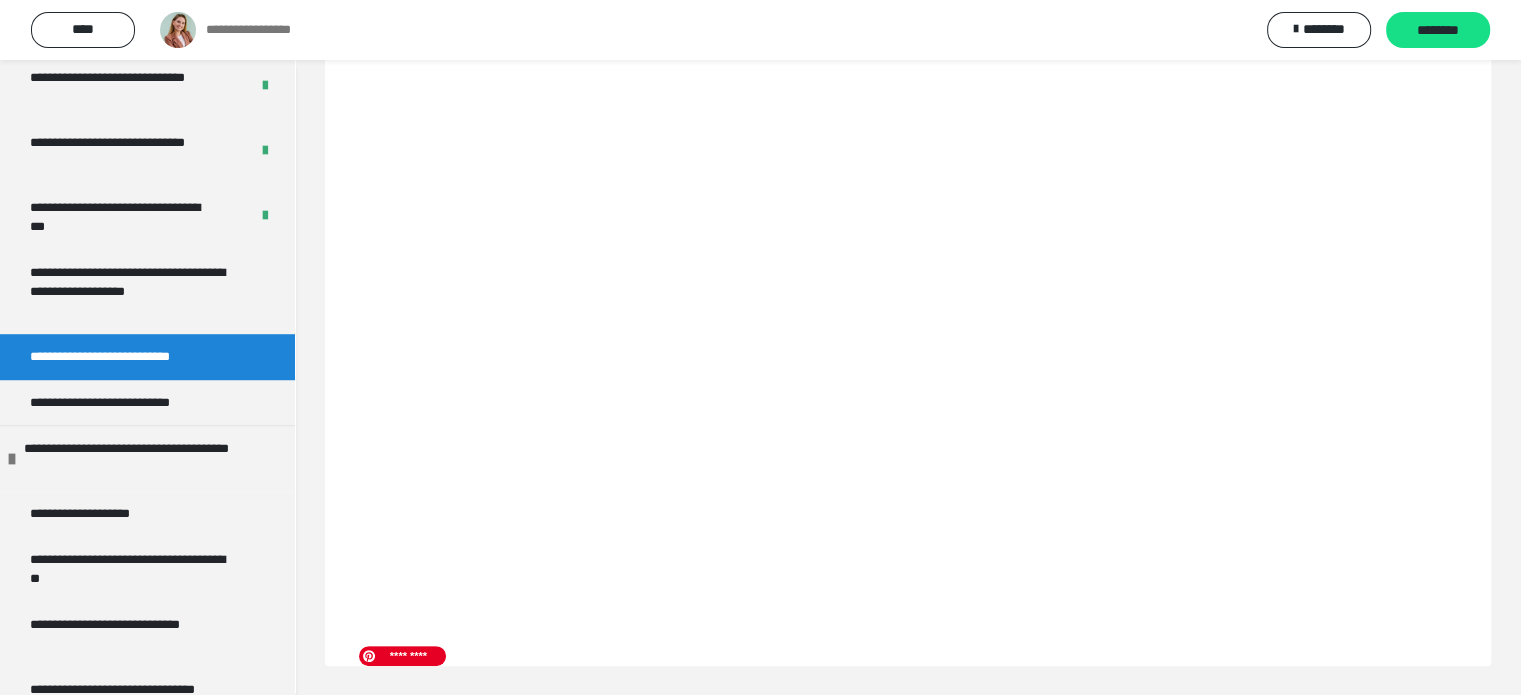 scroll, scrollTop: 964, scrollLeft: 0, axis: vertical 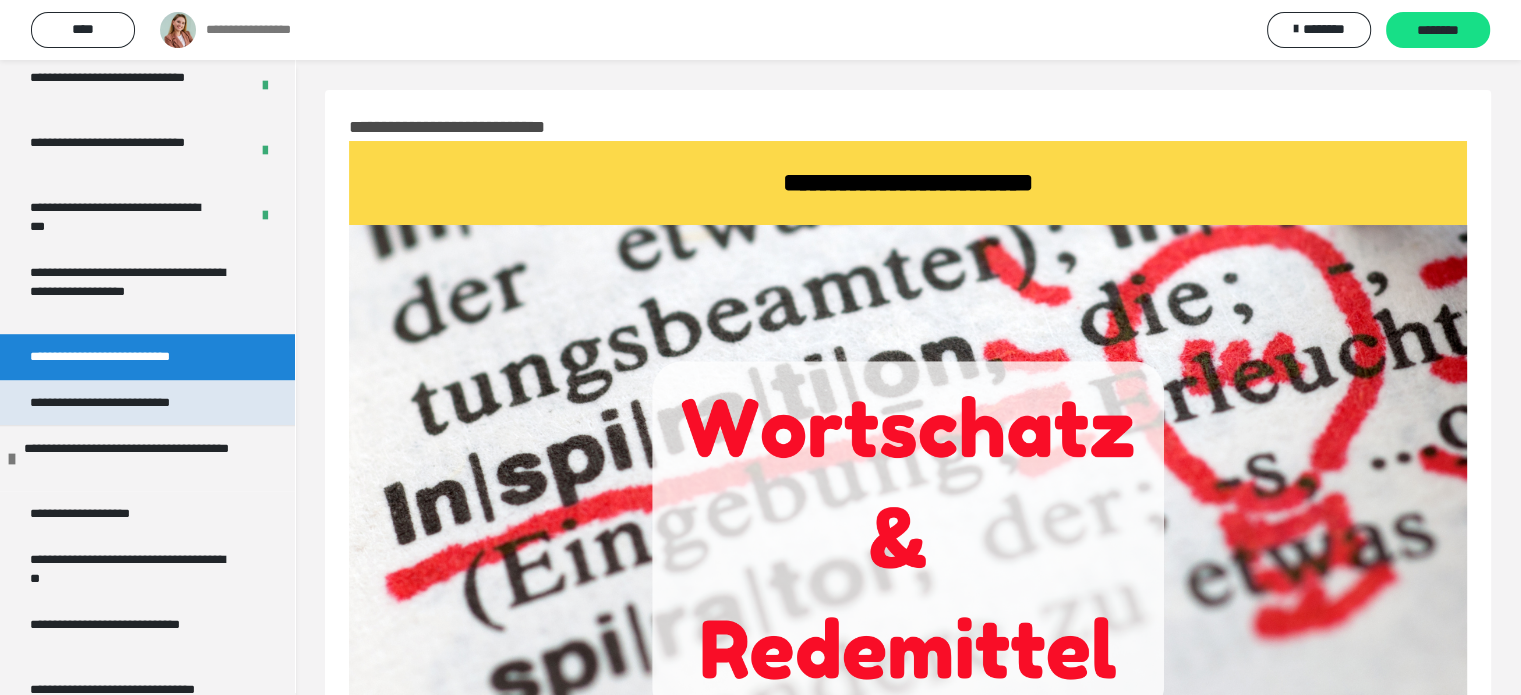 click on "**********" at bounding box center (121, 403) 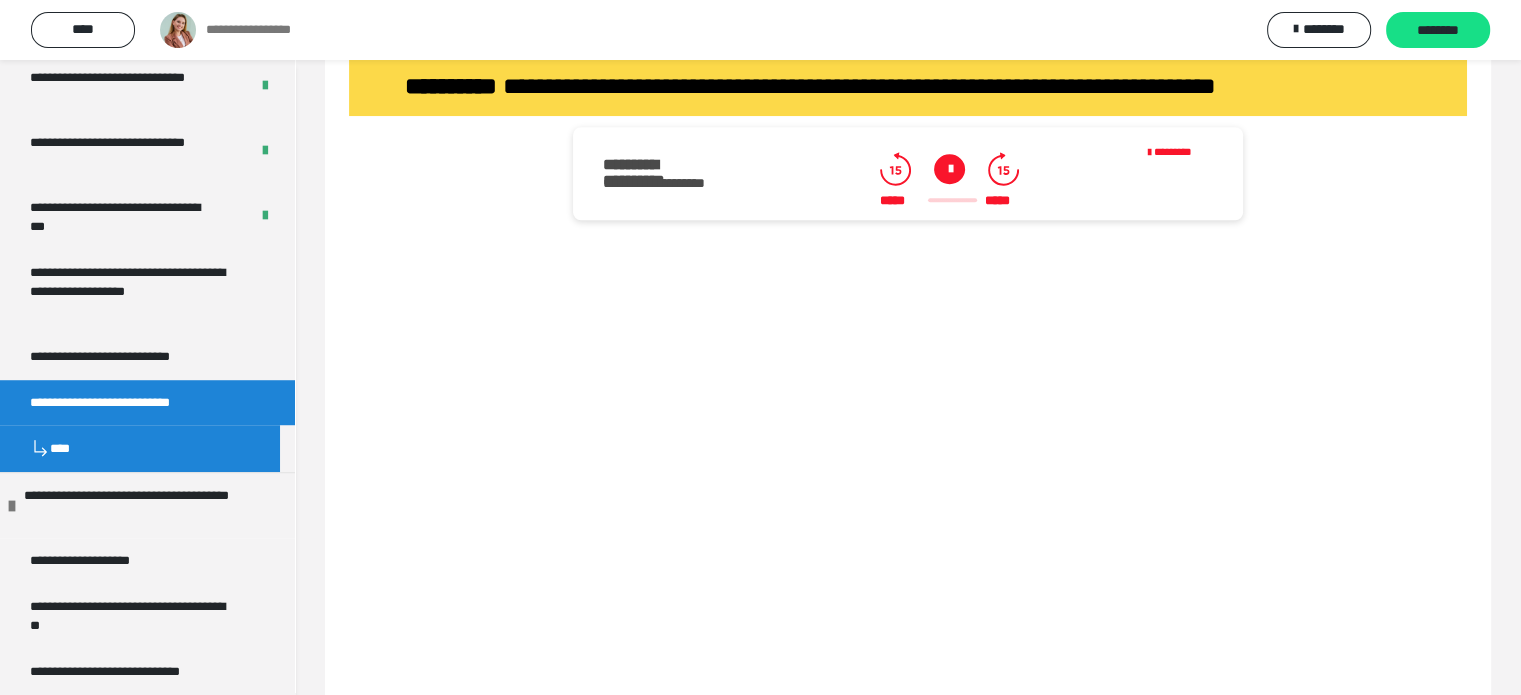 scroll, scrollTop: 1612, scrollLeft: 0, axis: vertical 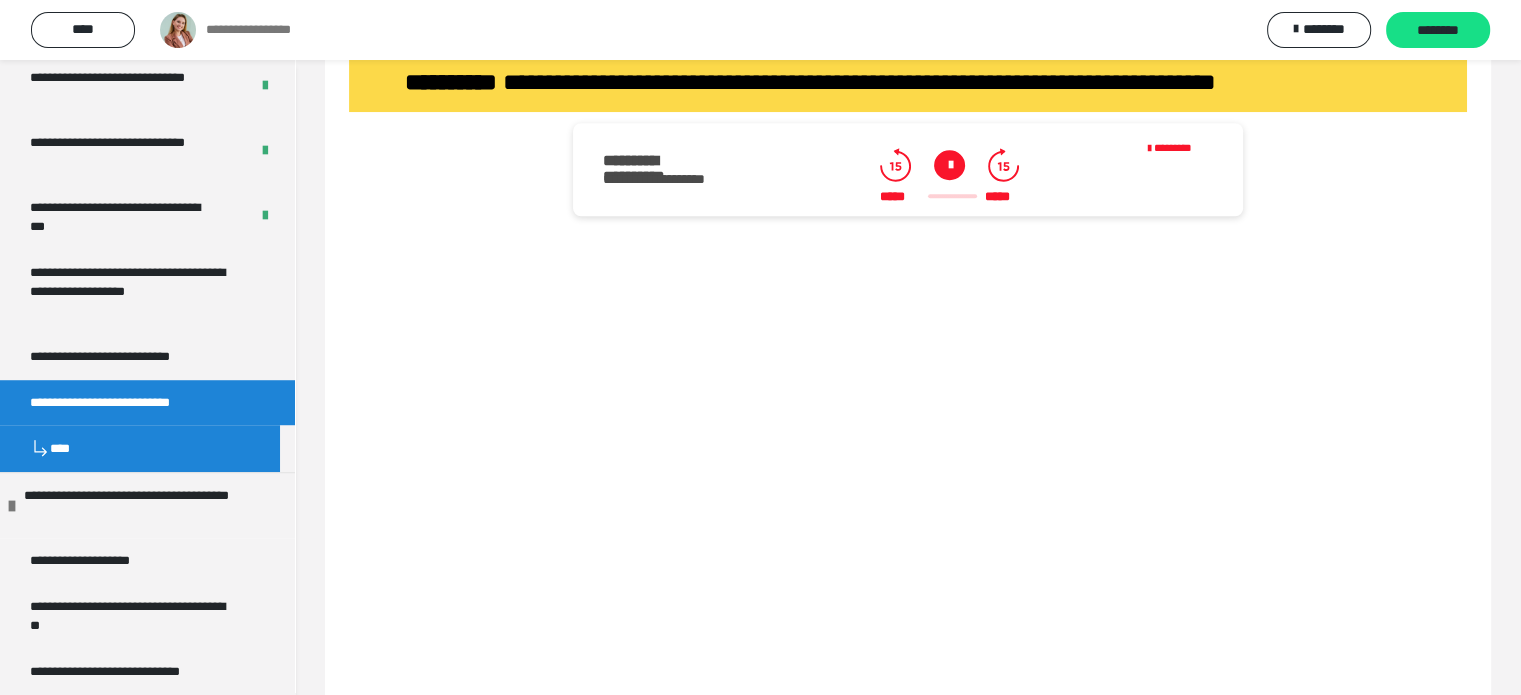 click at bounding box center [949, 165] 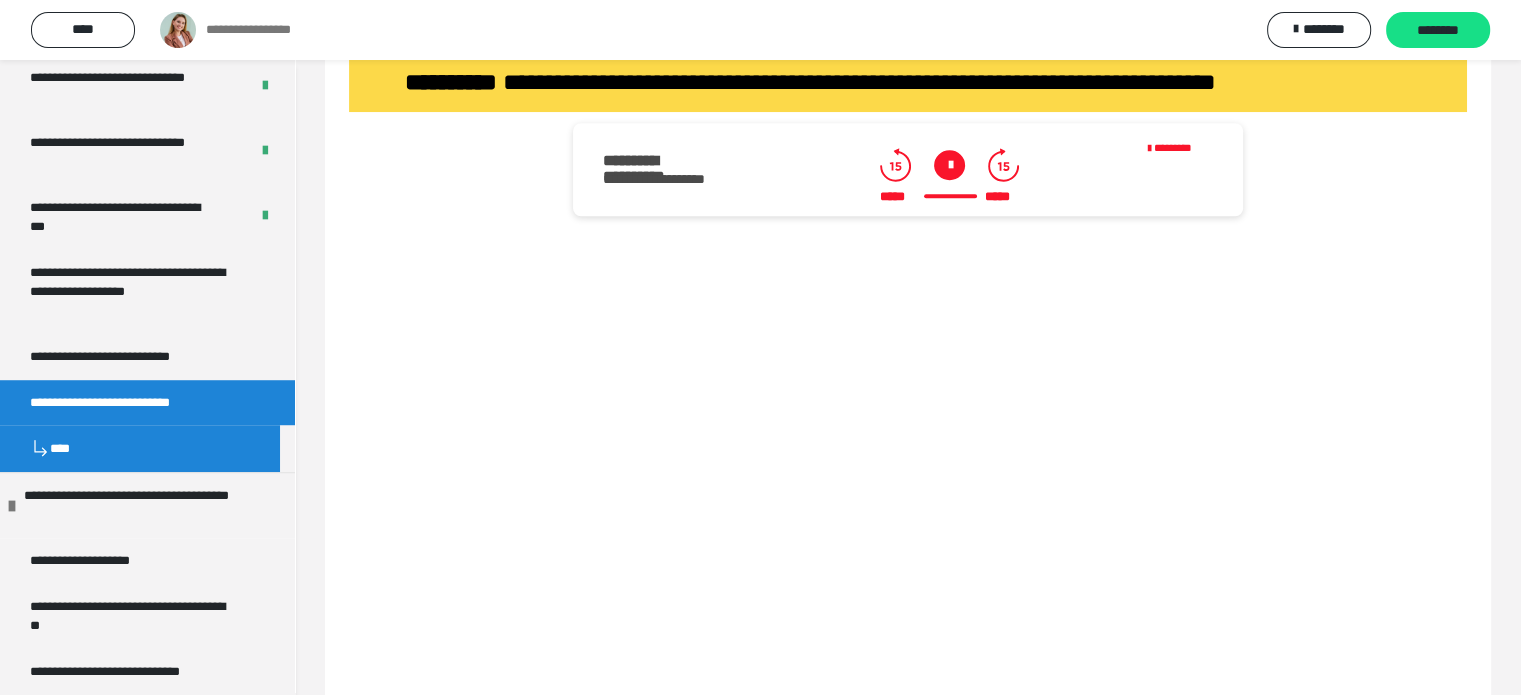 click at bounding box center [949, 165] 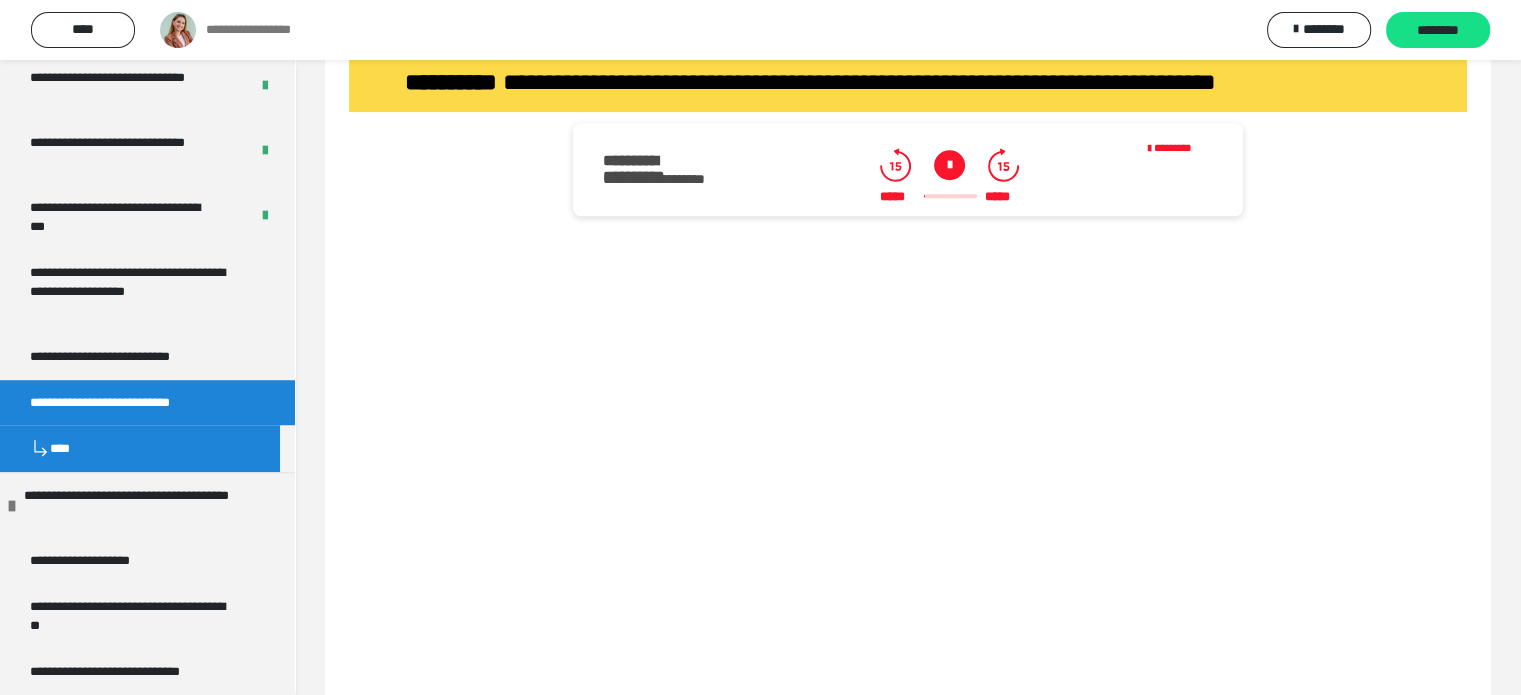 click at bounding box center [950, 196] 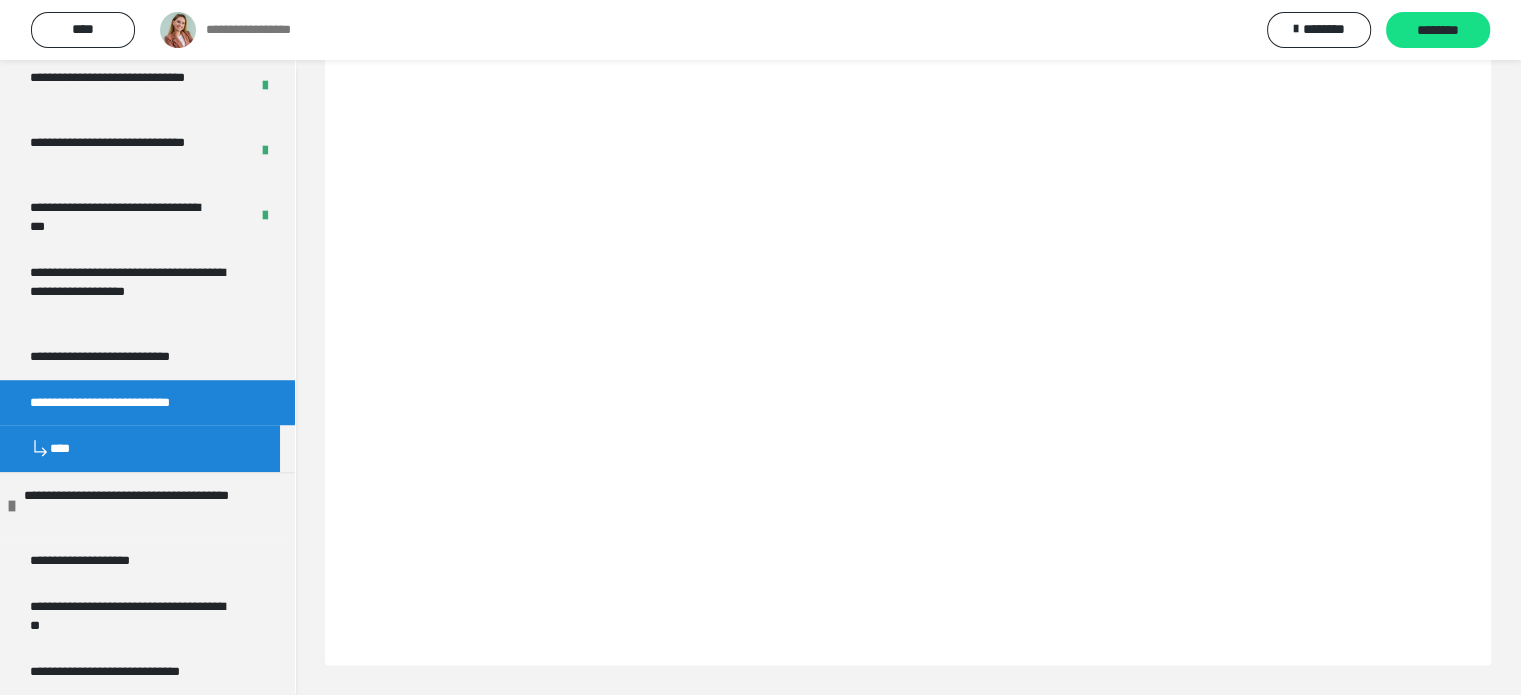 scroll, scrollTop: 3612, scrollLeft: 0, axis: vertical 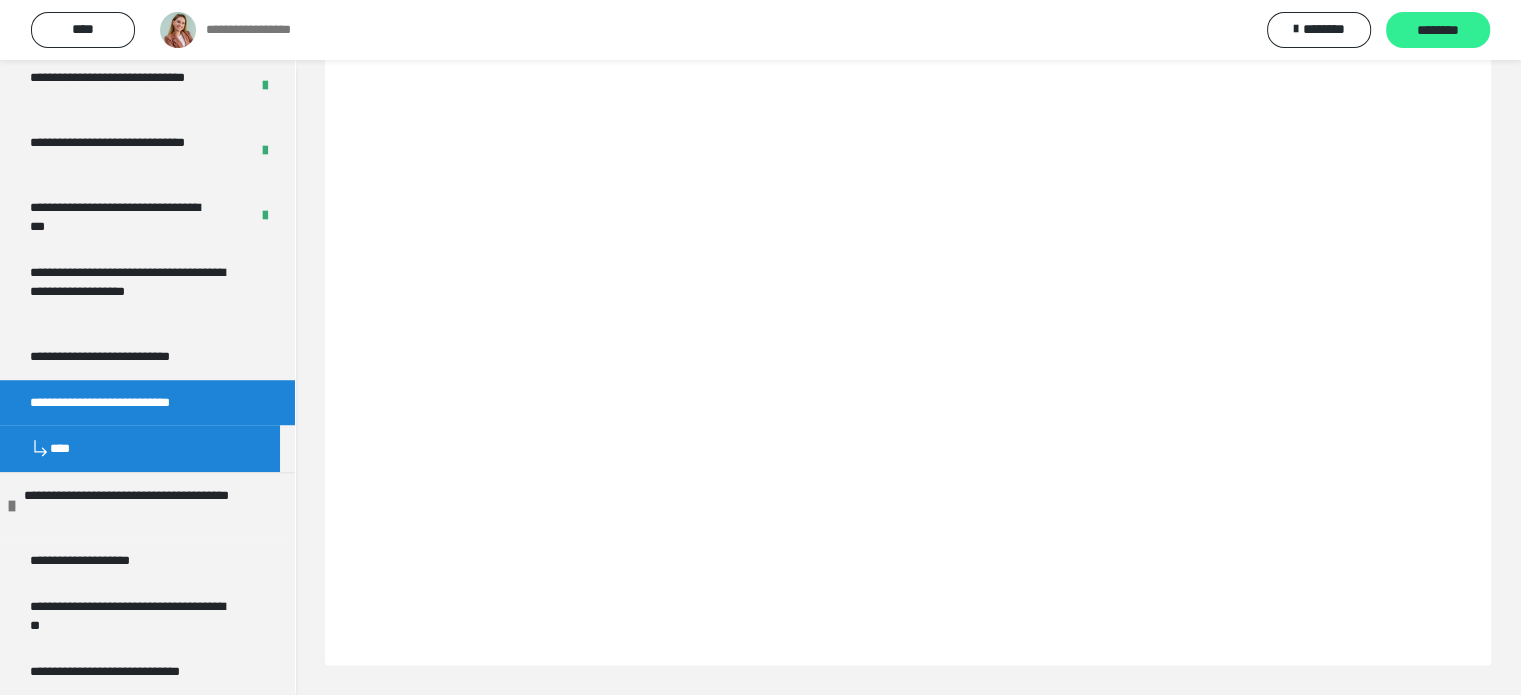 click on "********" at bounding box center (1438, 31) 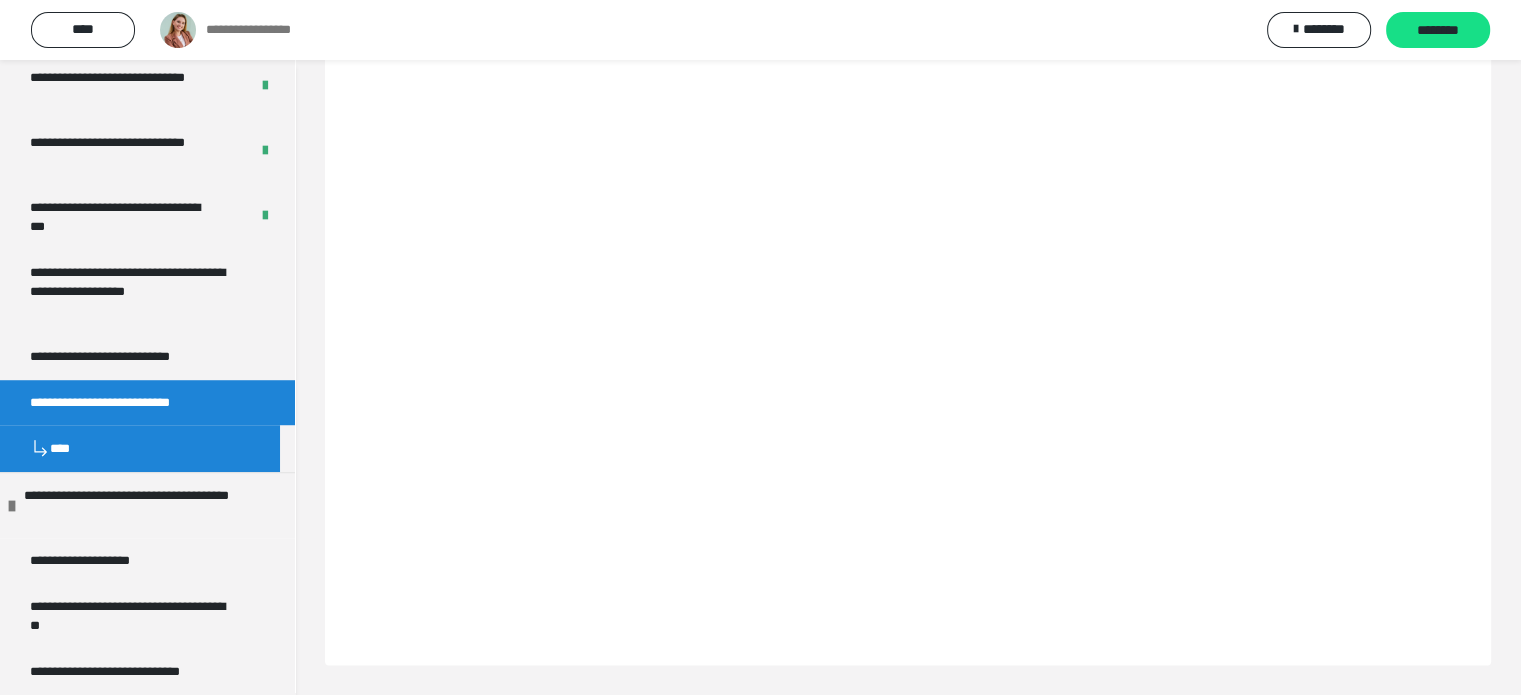 scroll, scrollTop: 0, scrollLeft: 0, axis: both 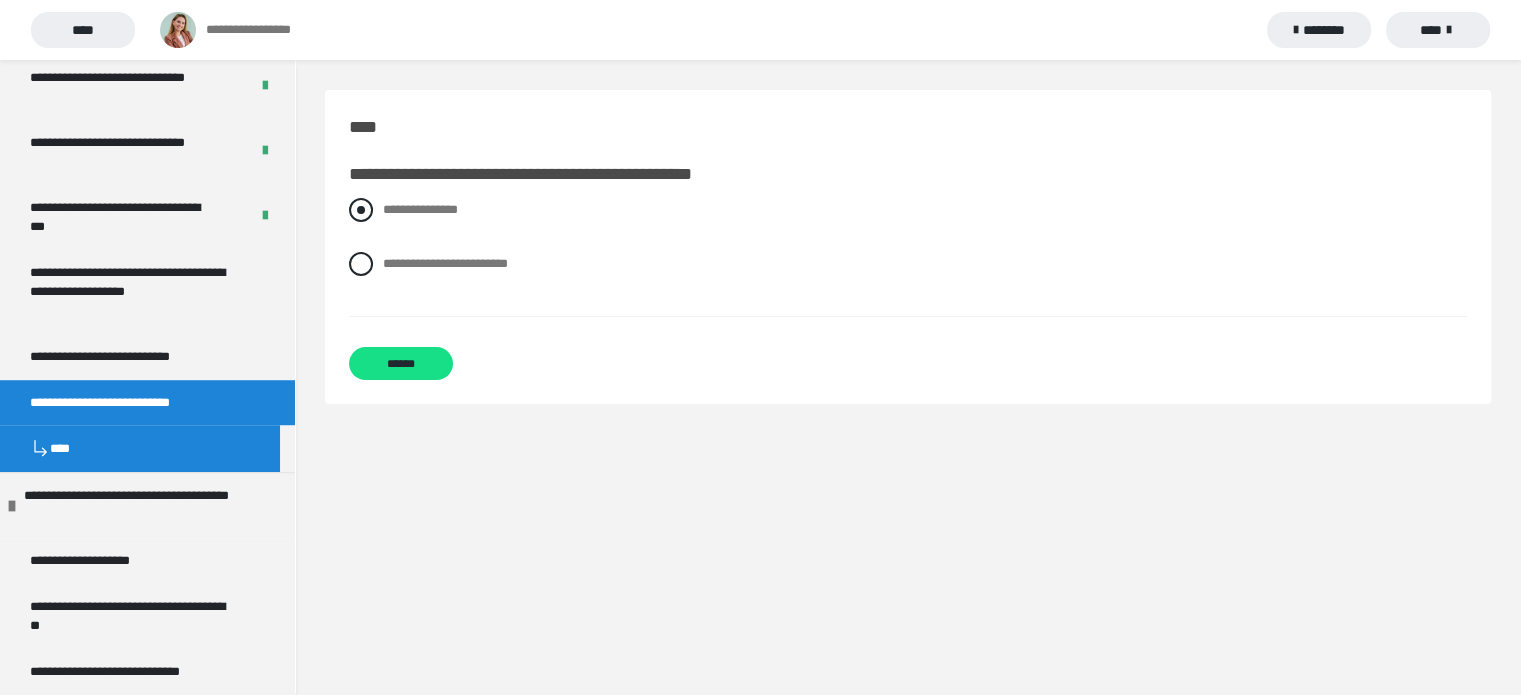 click at bounding box center [361, 210] 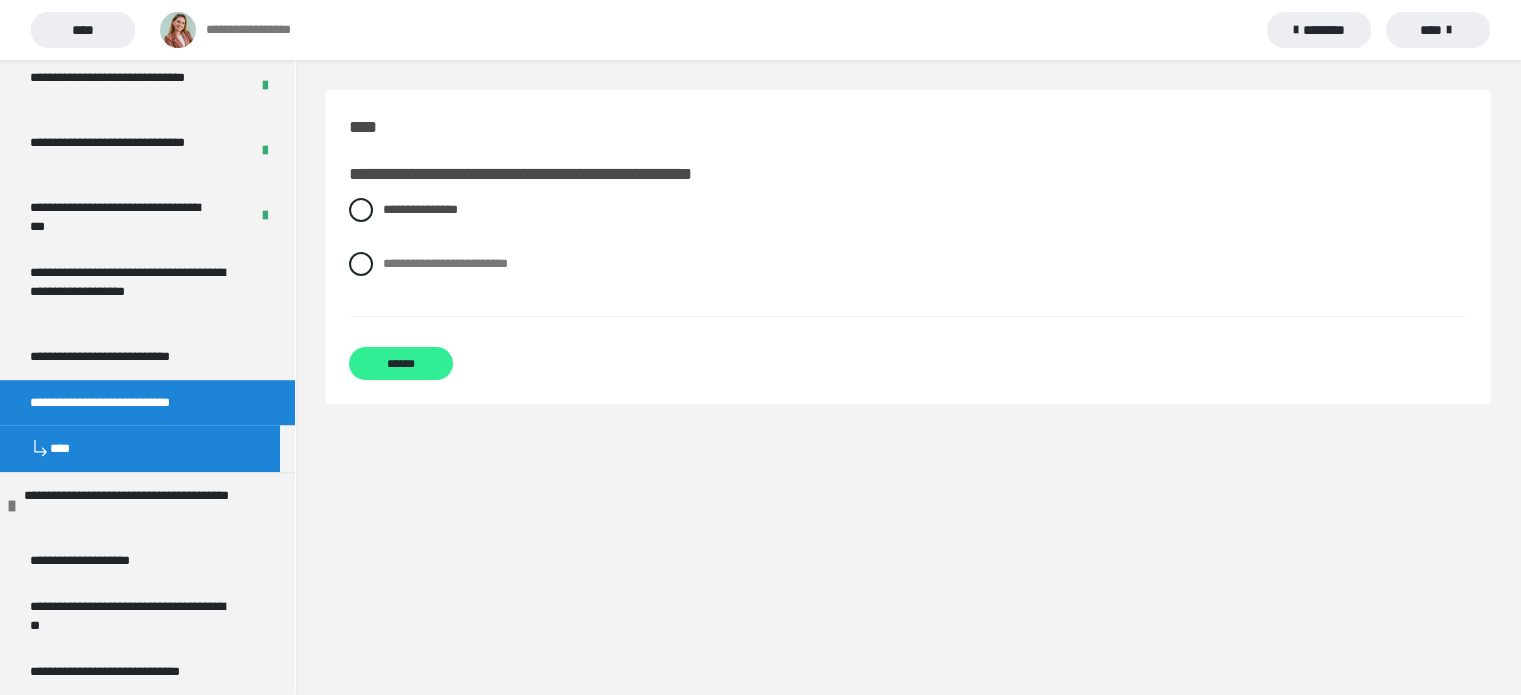 click on "******" at bounding box center (401, 363) 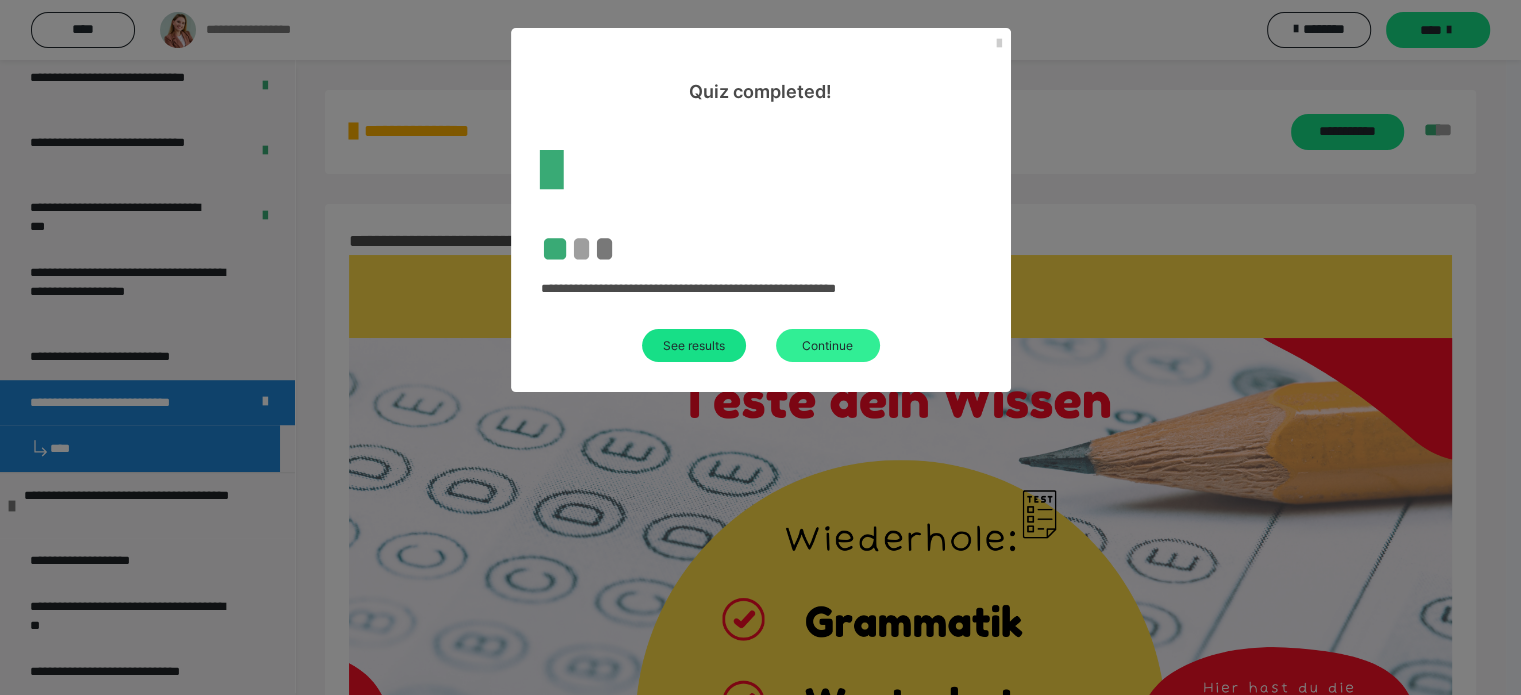 click on "Continue" at bounding box center (828, 345) 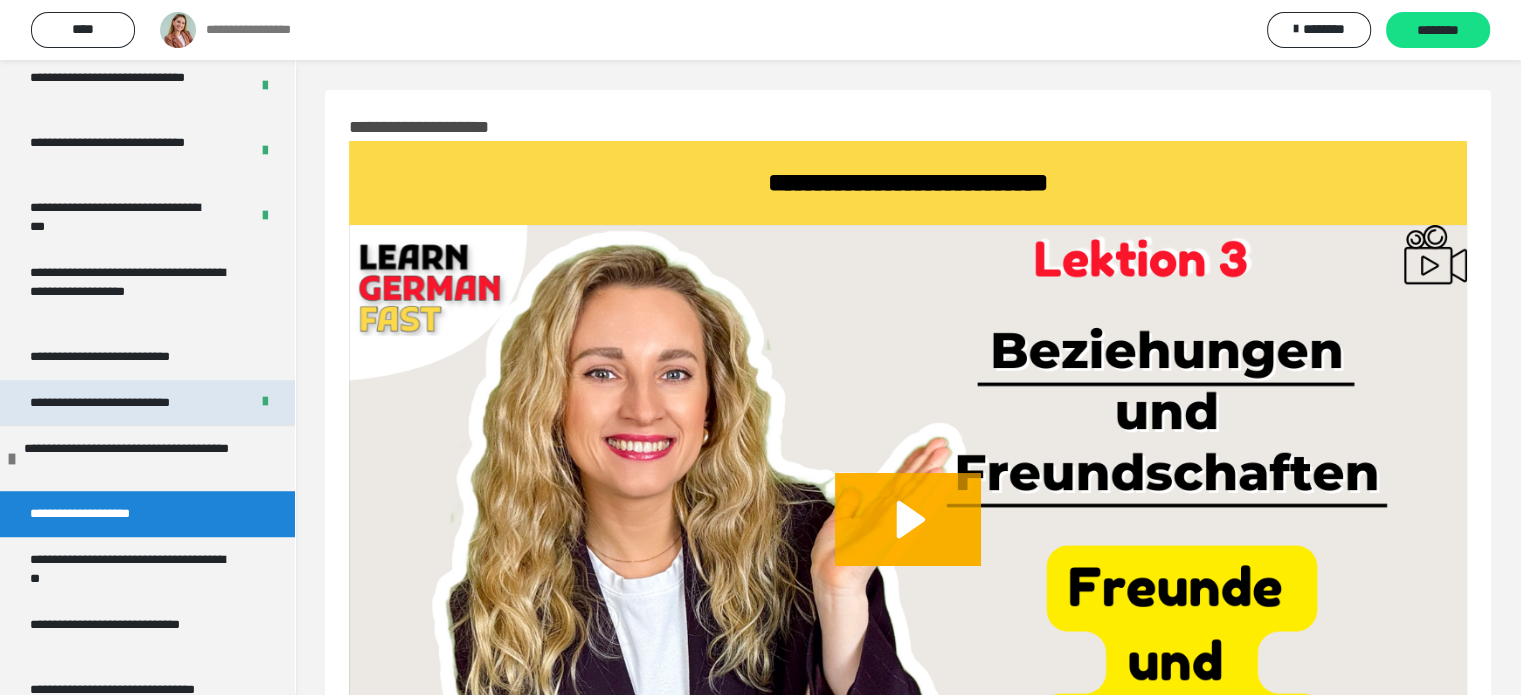 click on "**********" at bounding box center [121, 403] 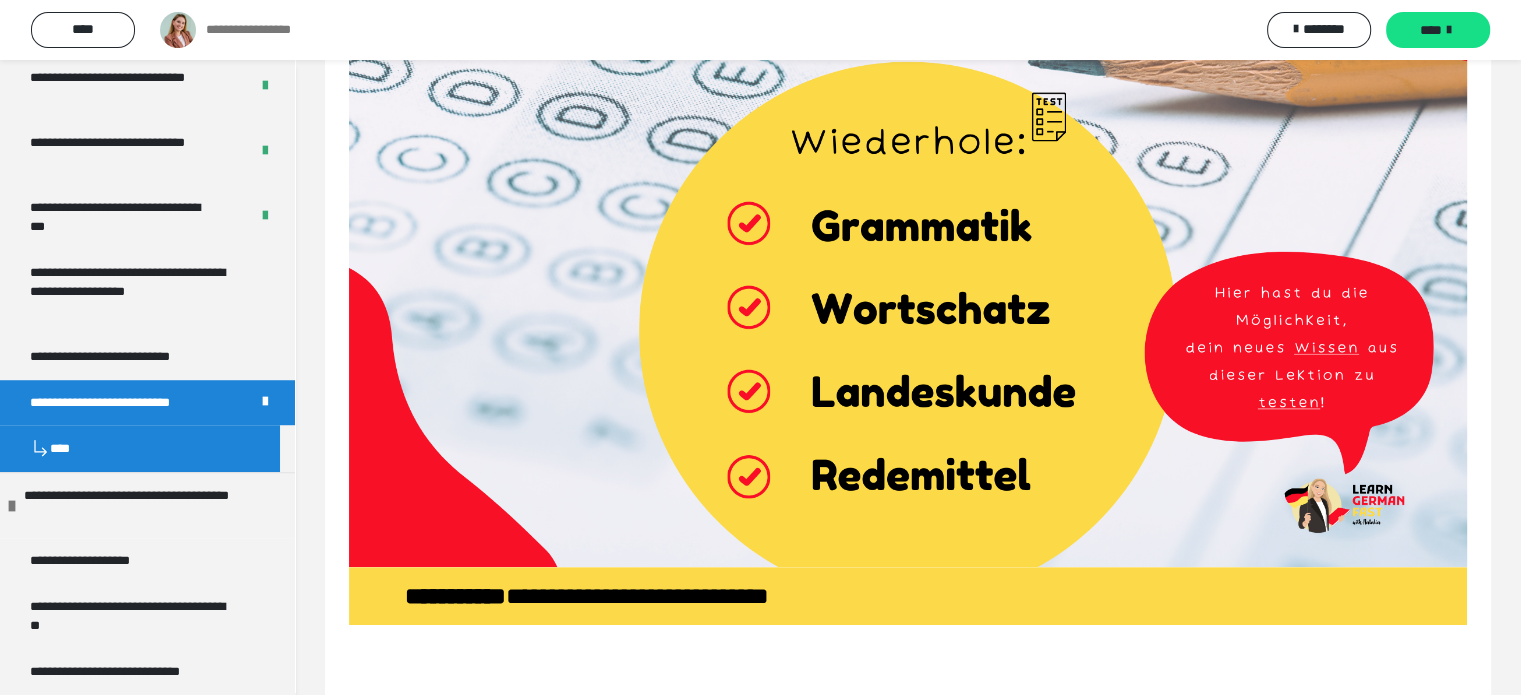 scroll, scrollTop: 900, scrollLeft: 0, axis: vertical 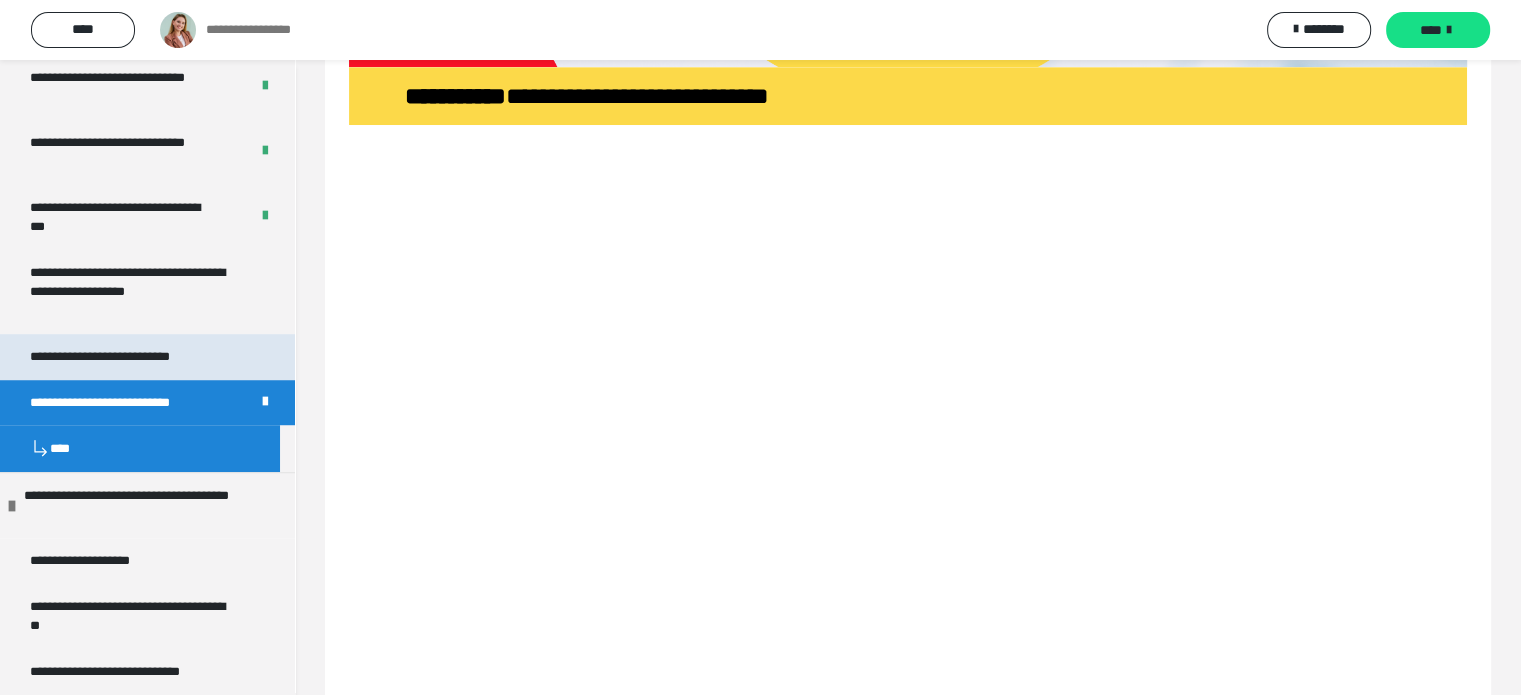 click on "**********" at bounding box center [131, 357] 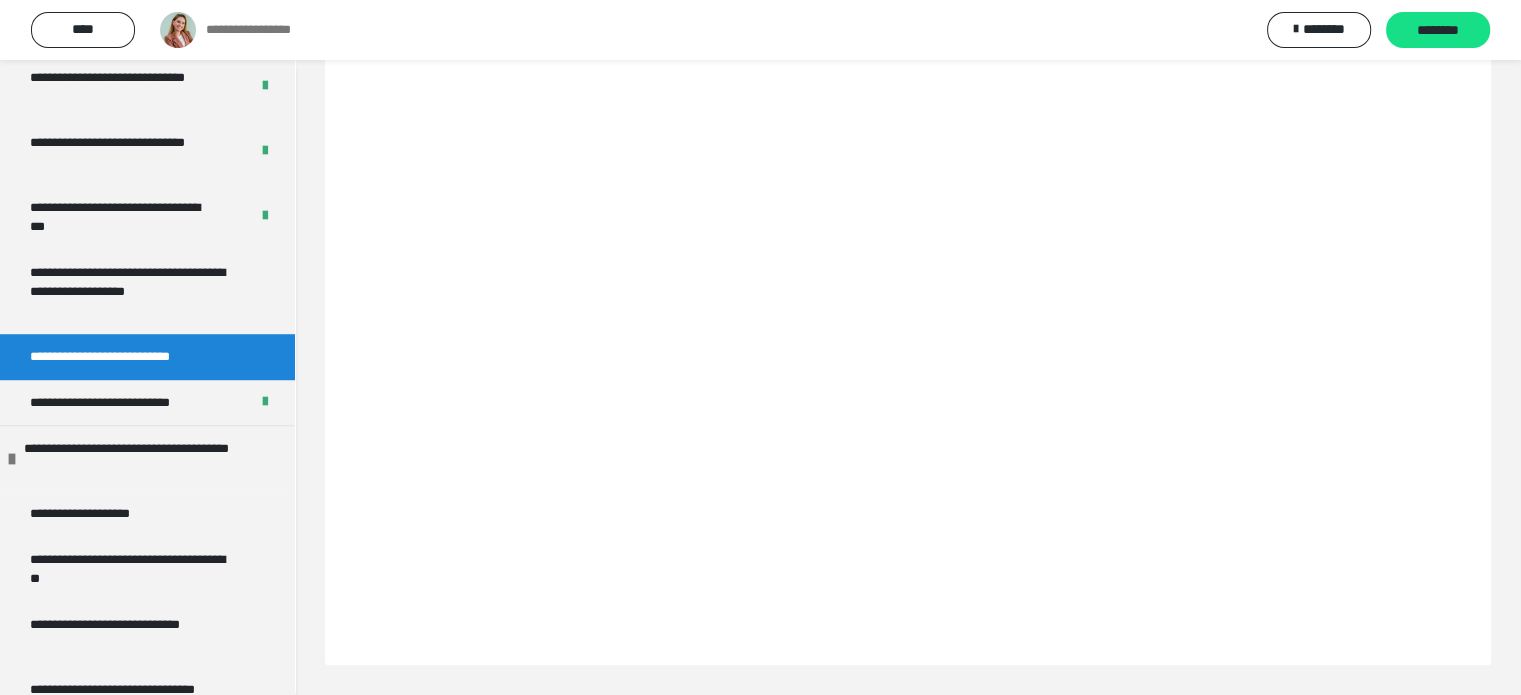scroll, scrollTop: 964, scrollLeft: 0, axis: vertical 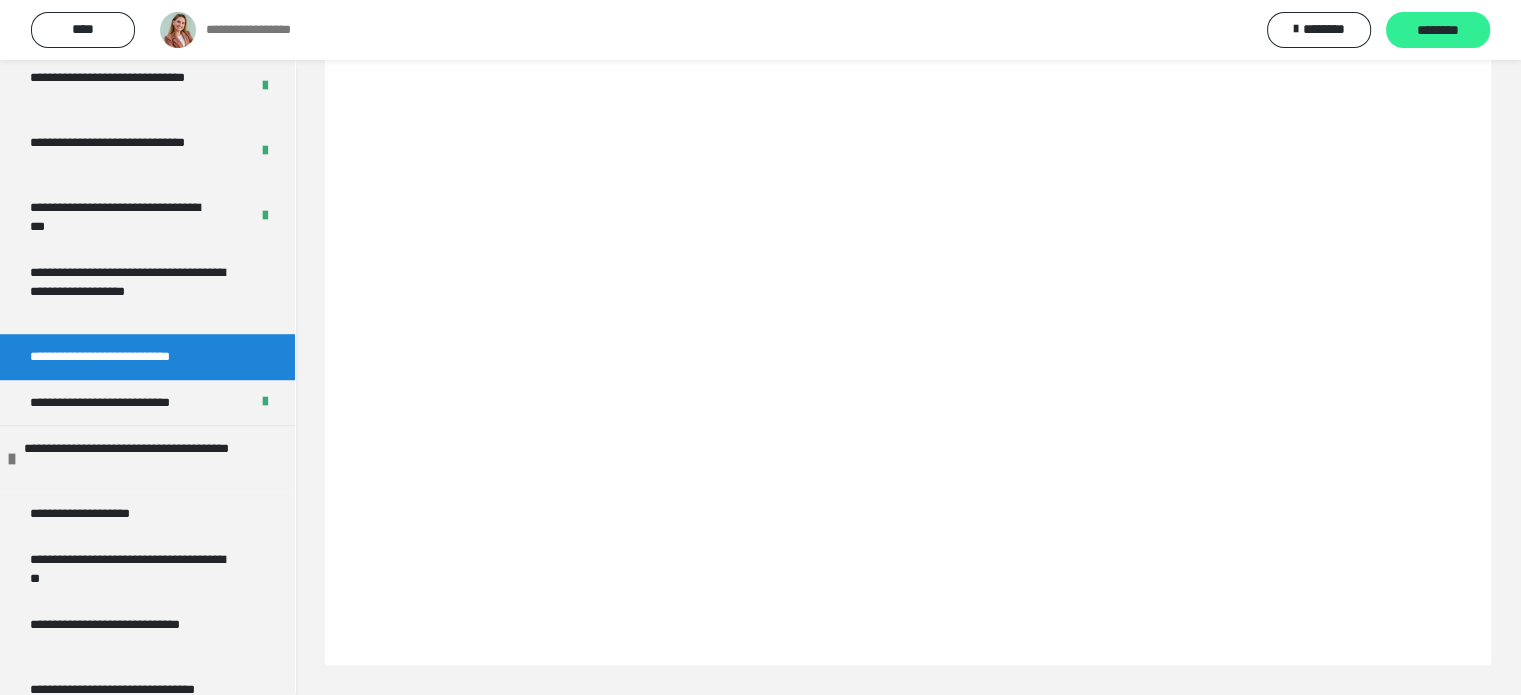 click on "********" at bounding box center (1438, 31) 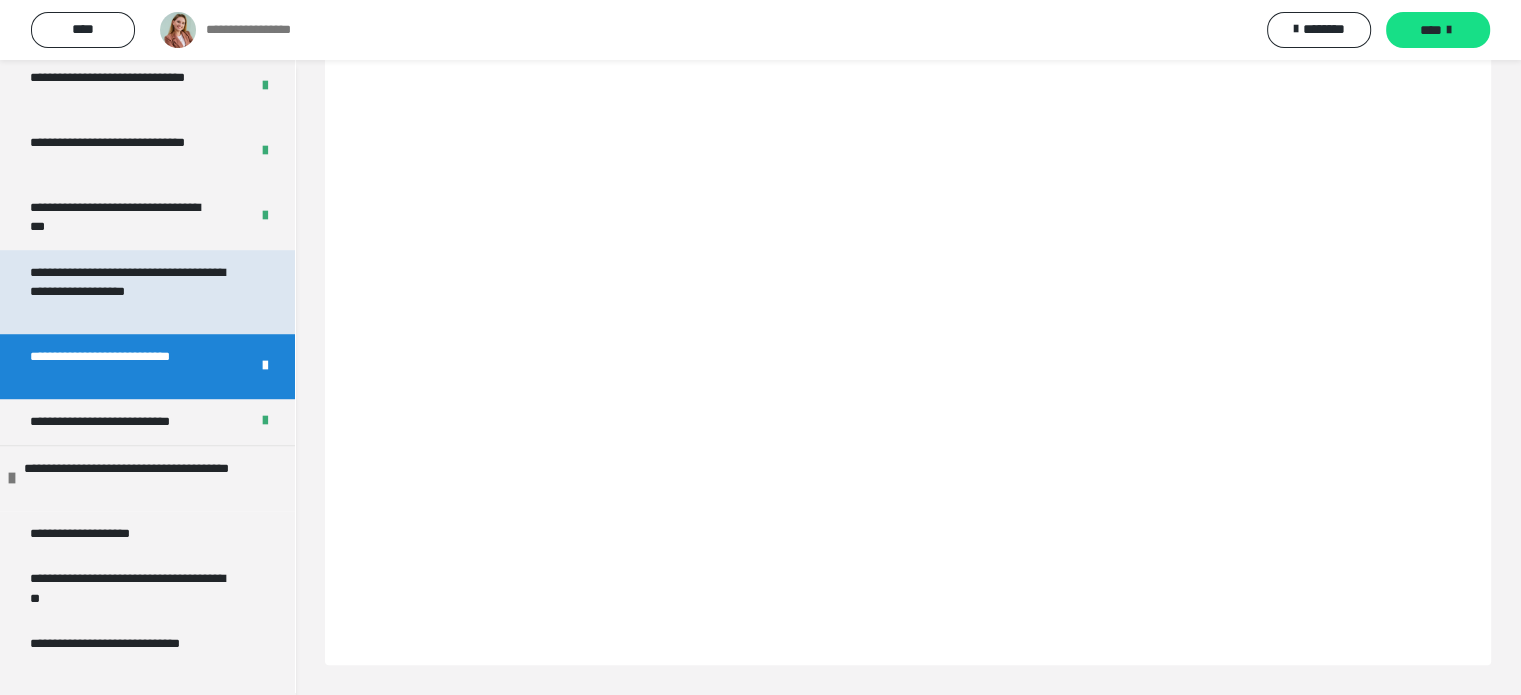 click on "**********" at bounding box center [132, 292] 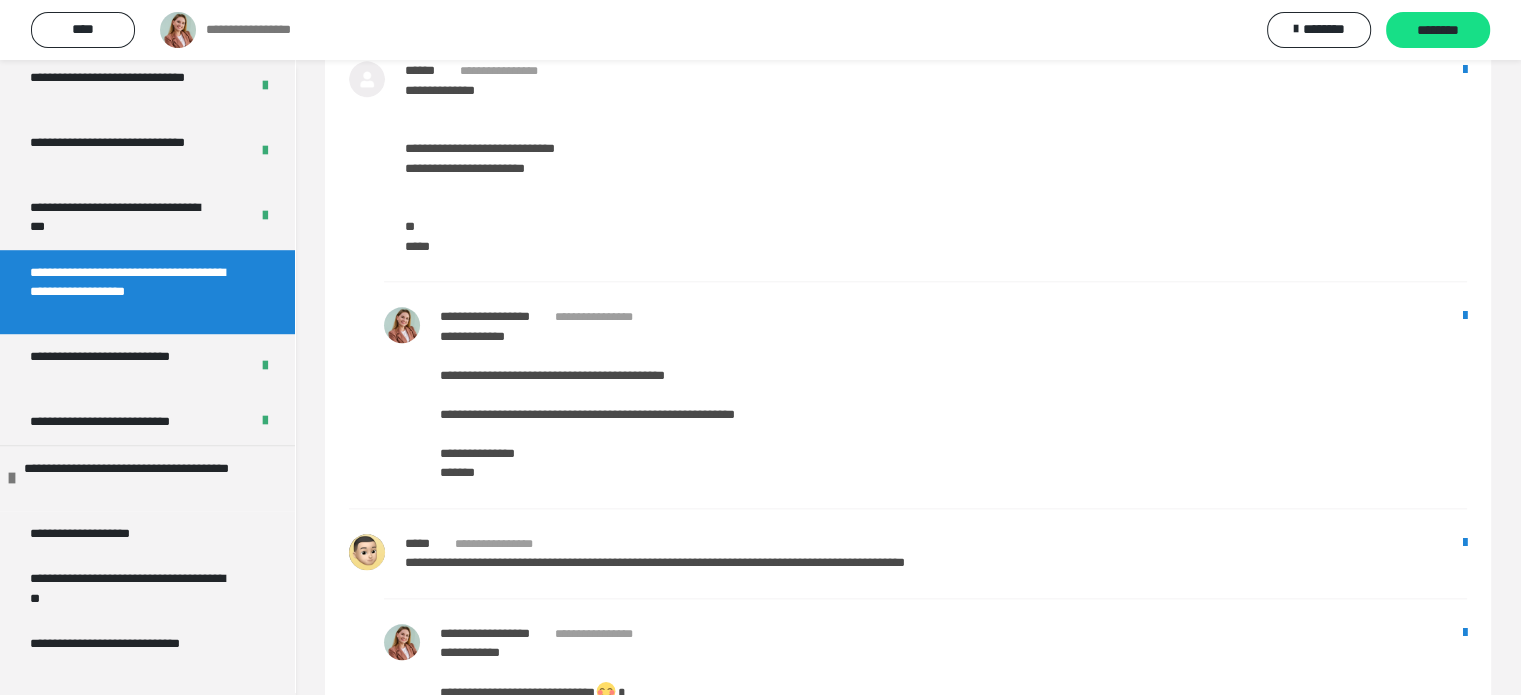 scroll, scrollTop: 2564, scrollLeft: 0, axis: vertical 